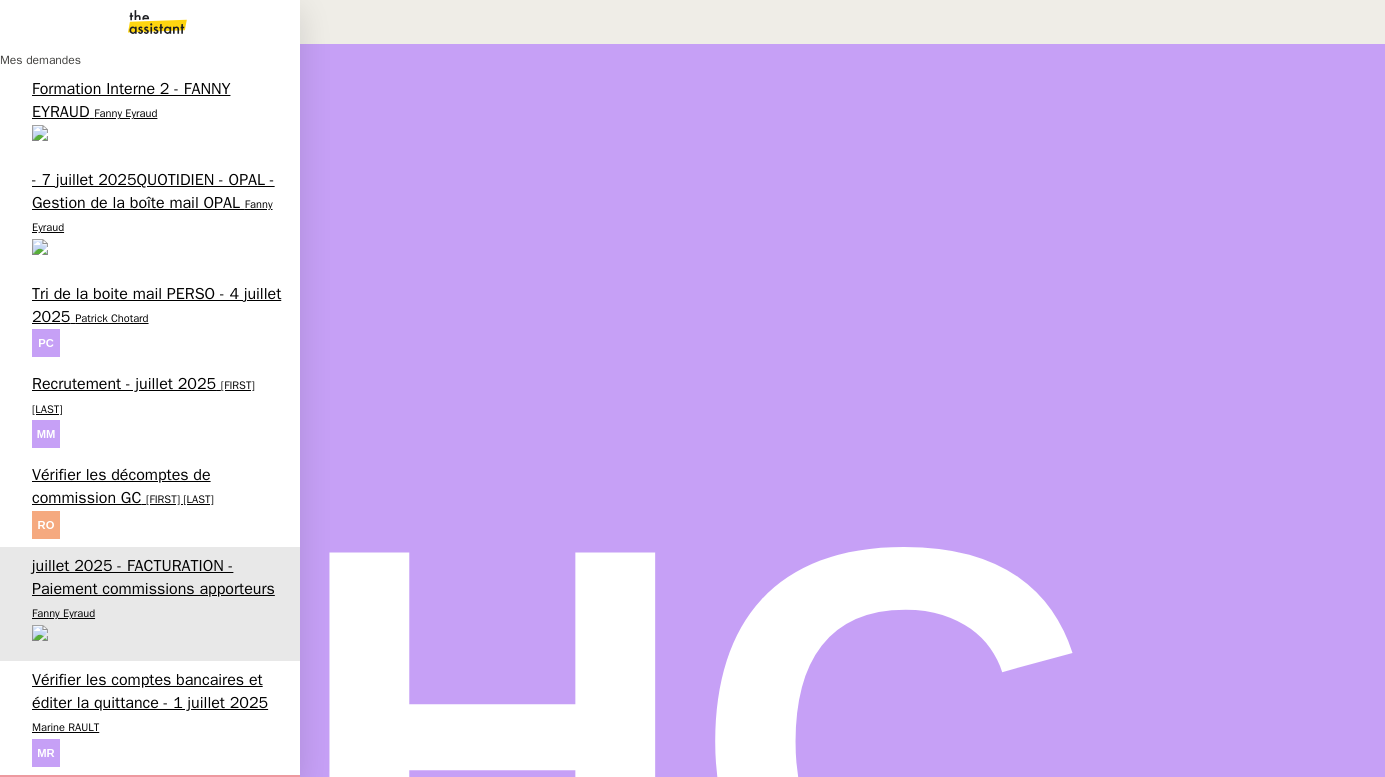 scroll, scrollTop: 0, scrollLeft: 0, axis: both 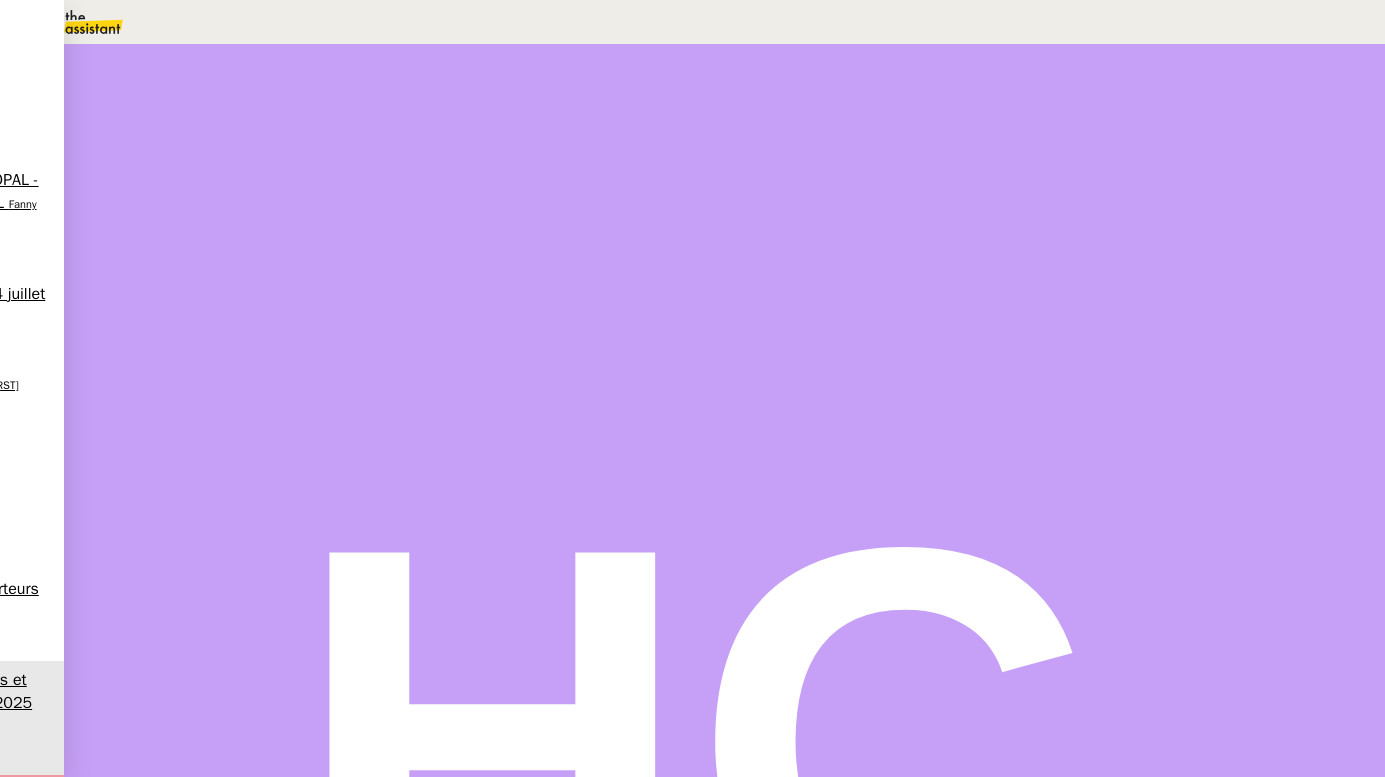 click on "Mes informations" at bounding box center [162, 2592] 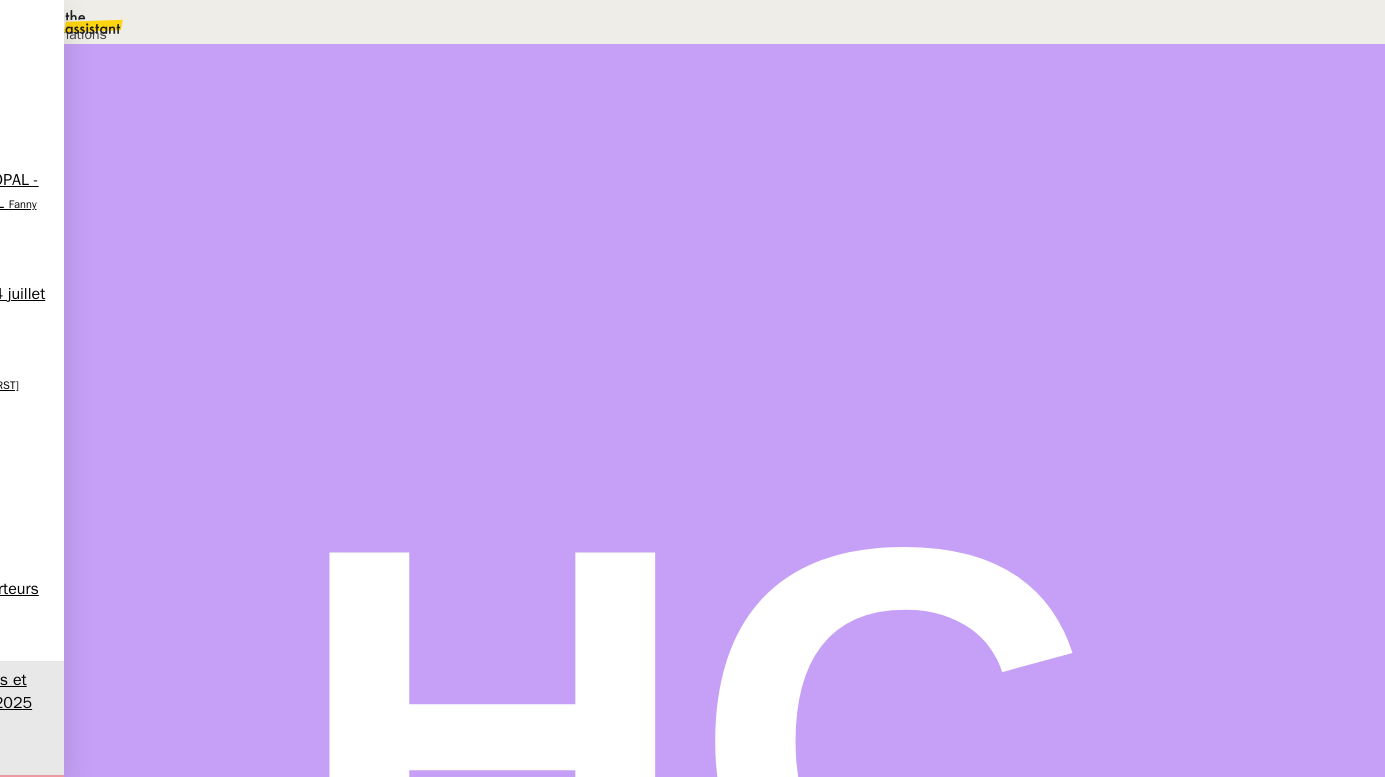 click on "Déverrouiller" at bounding box center [57, 98] 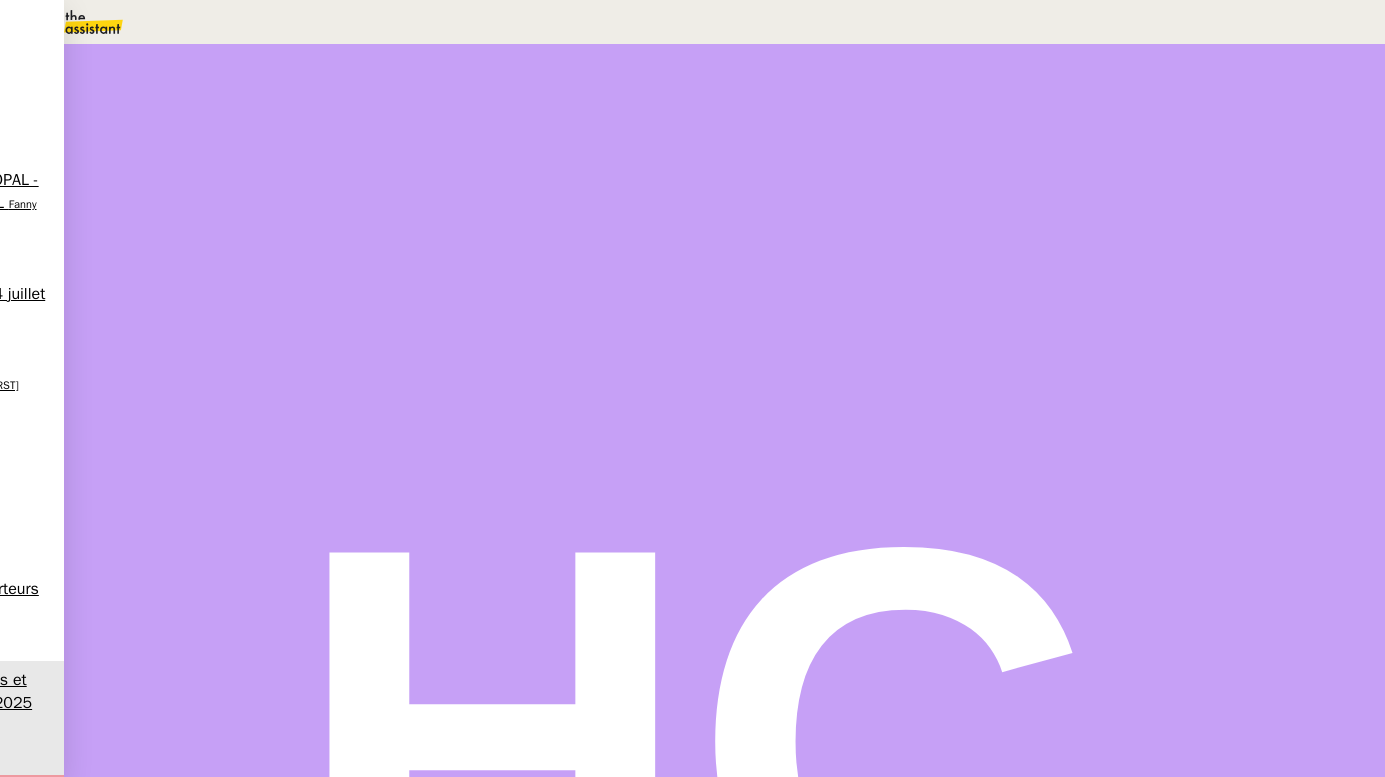scroll, scrollTop: 84, scrollLeft: 0, axis: vertical 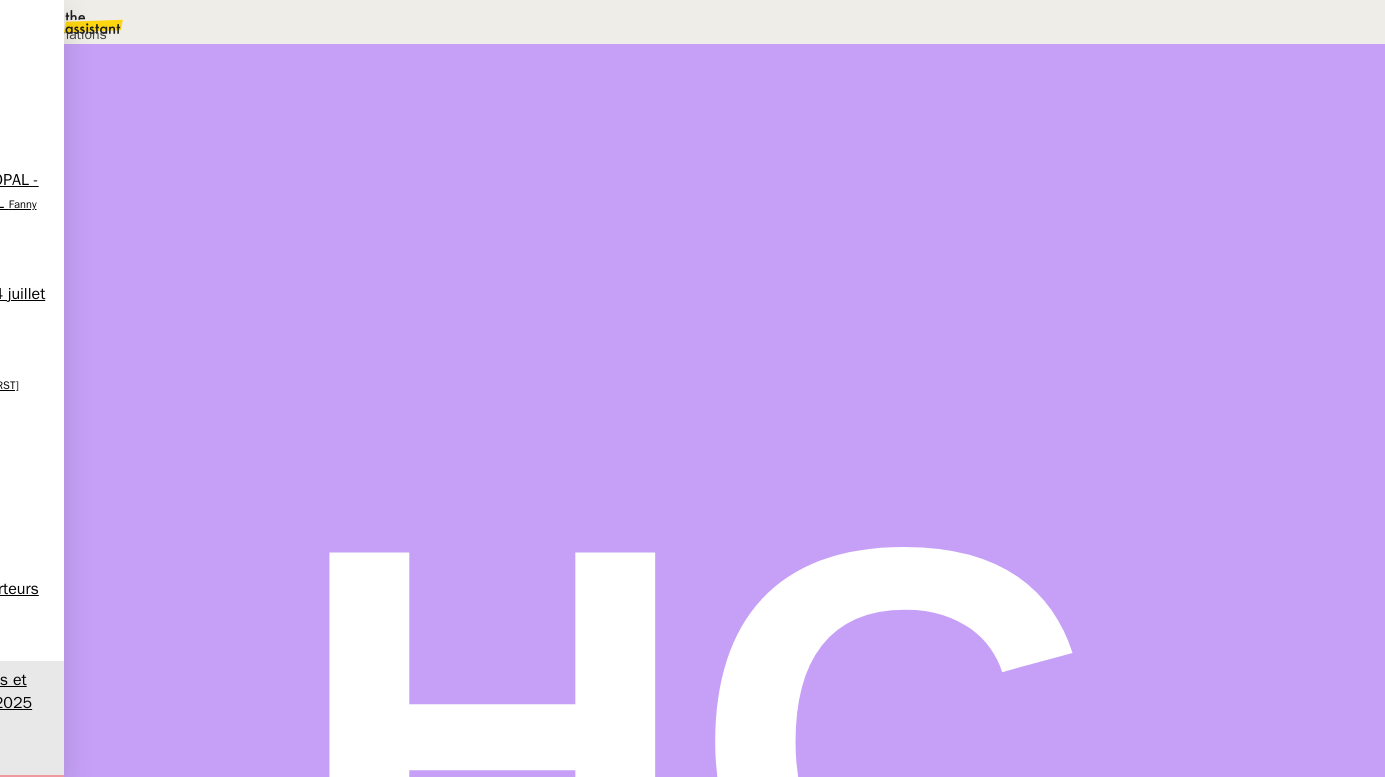 click on "Déverrouiller" at bounding box center (57, 98) 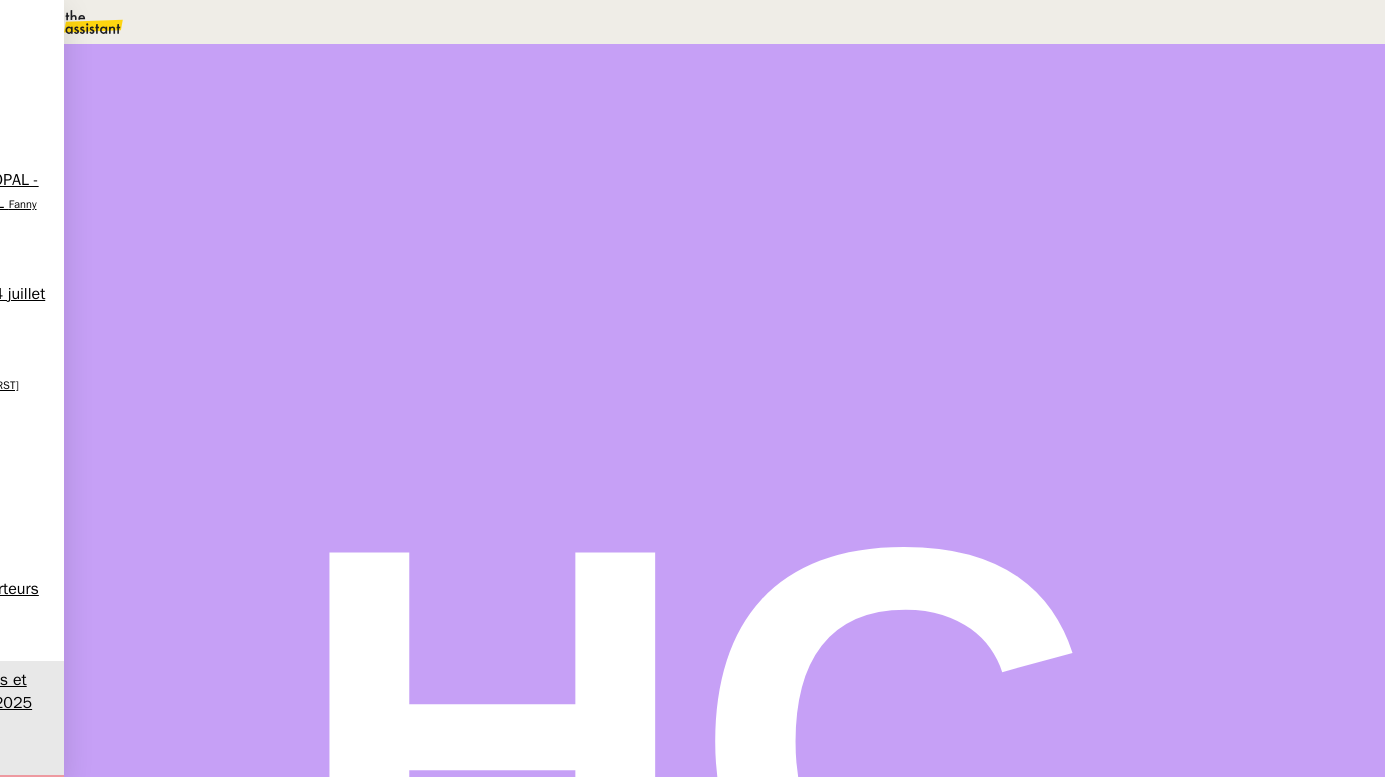 scroll, scrollTop: 0, scrollLeft: 0, axis: both 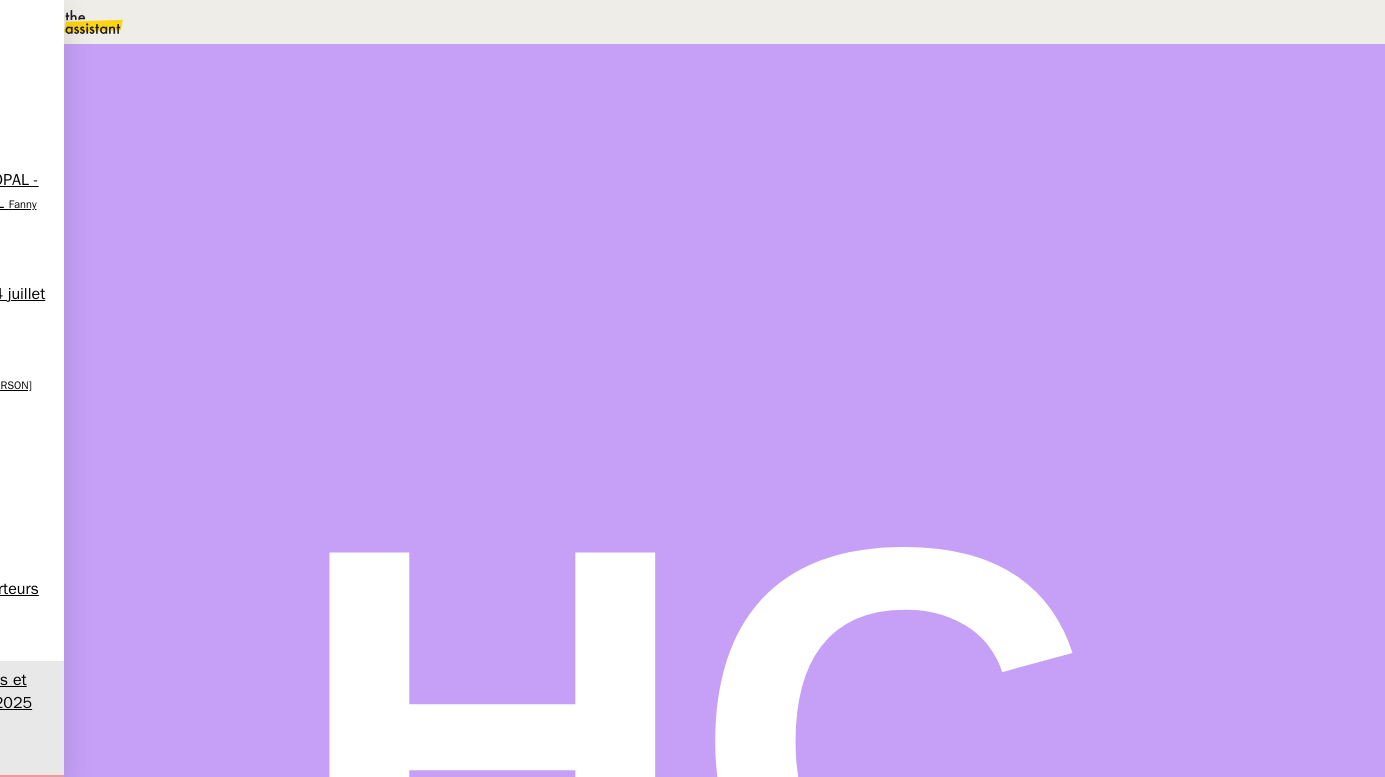 click on "Modifier" at bounding box center [209, 2567] 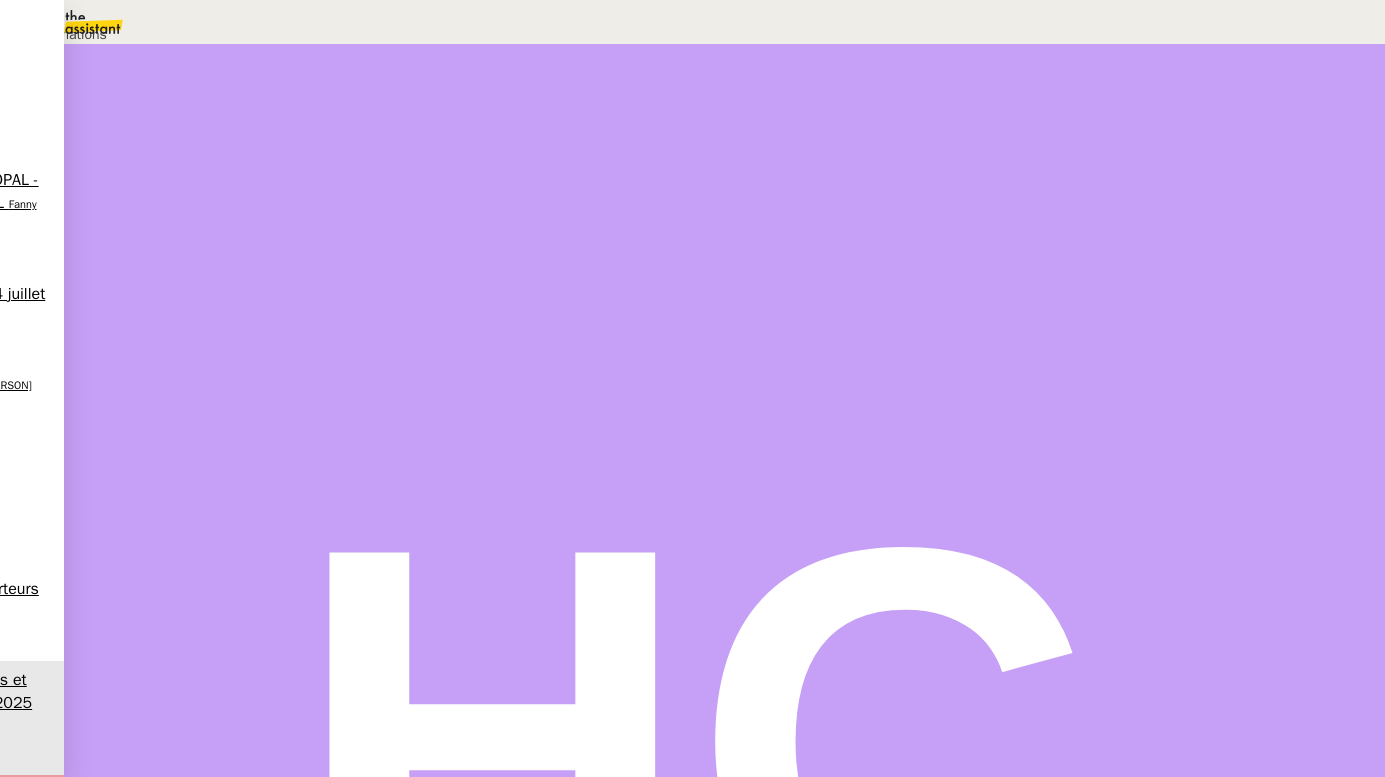 click on "Déverrouiller" at bounding box center (57, 98) 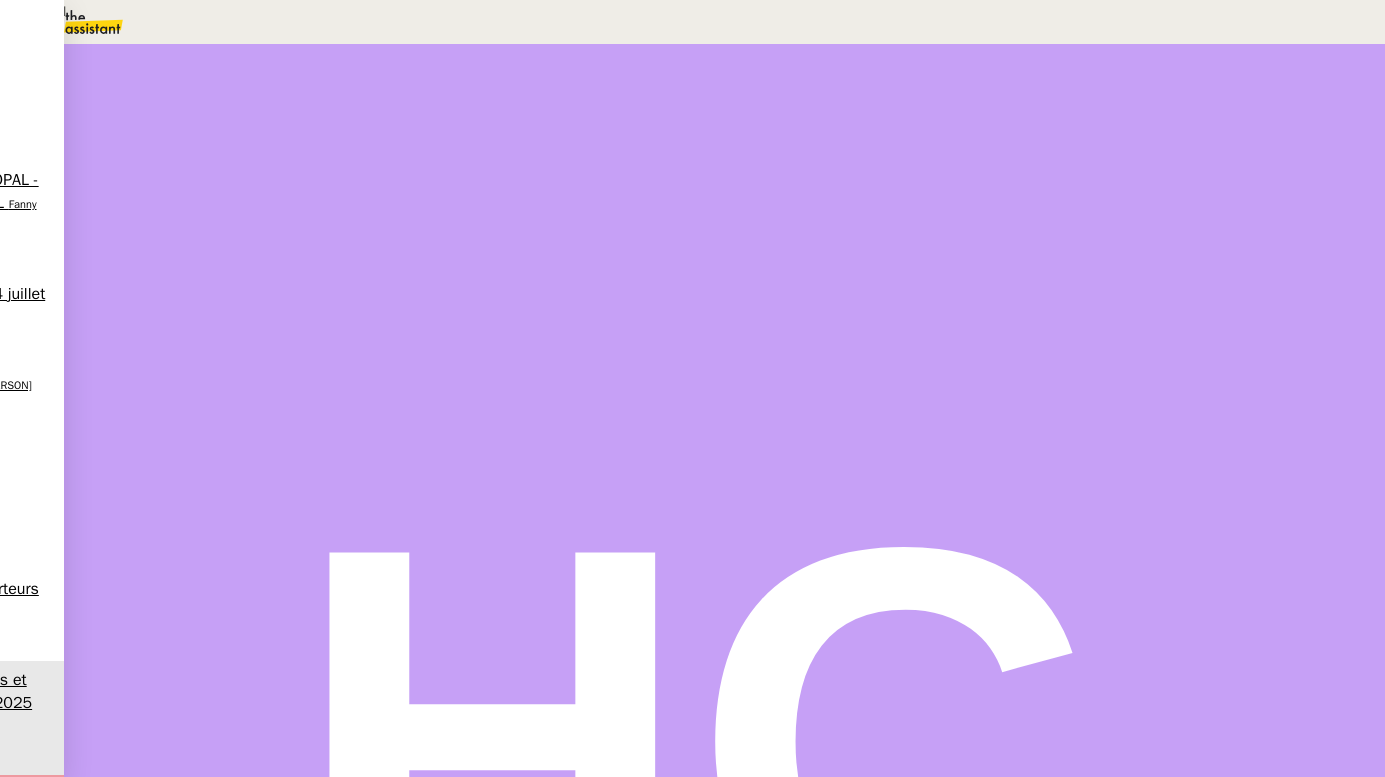 click at bounding box center [182, 174] 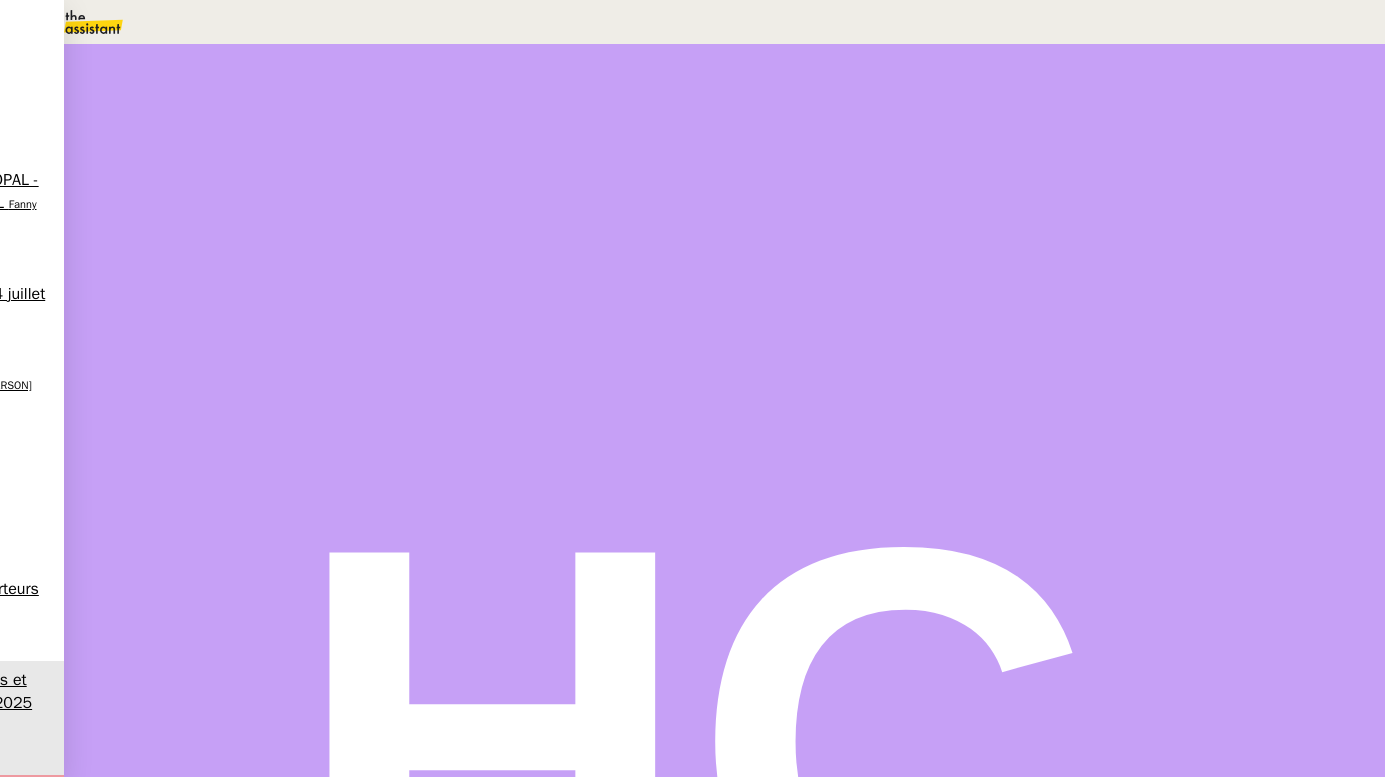 scroll, scrollTop: 467, scrollLeft: 0, axis: vertical 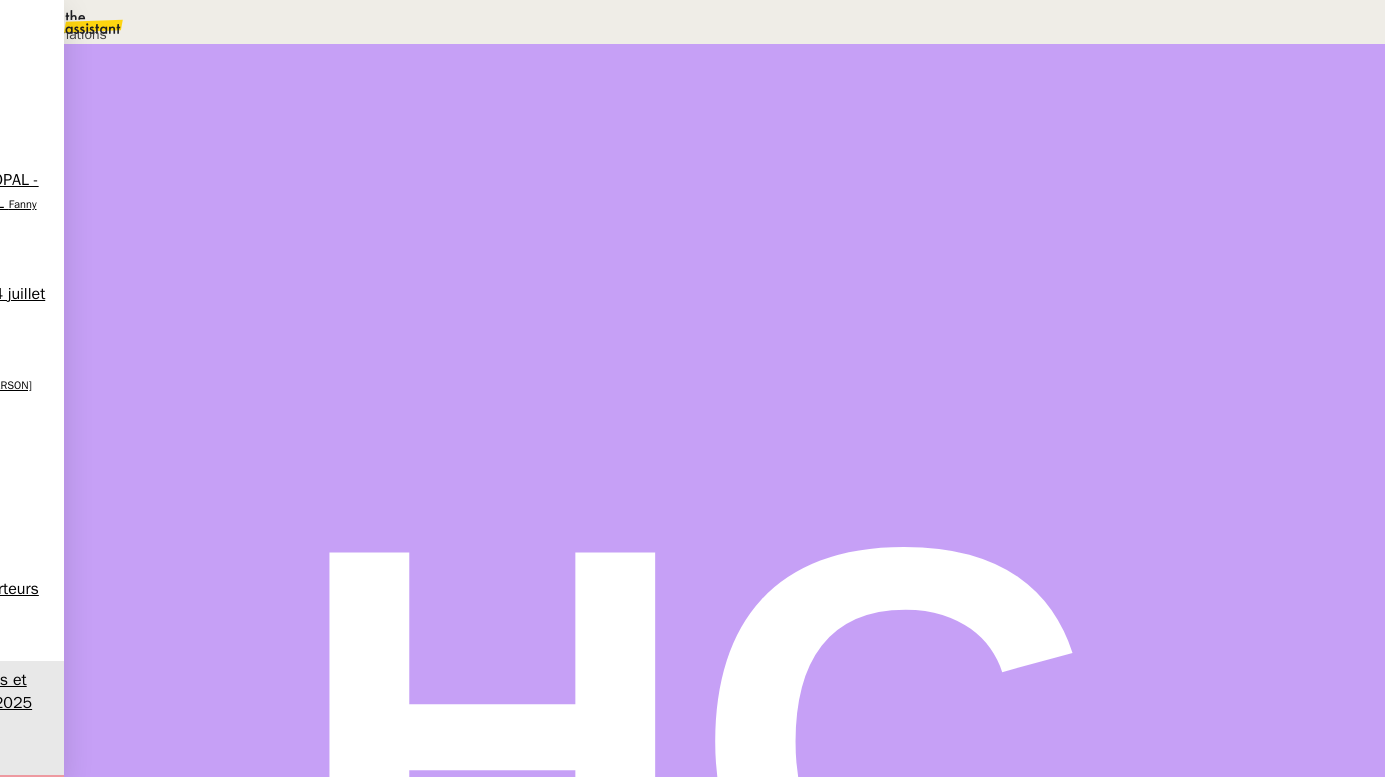 click on "Déverrouiller" at bounding box center [57, 98] 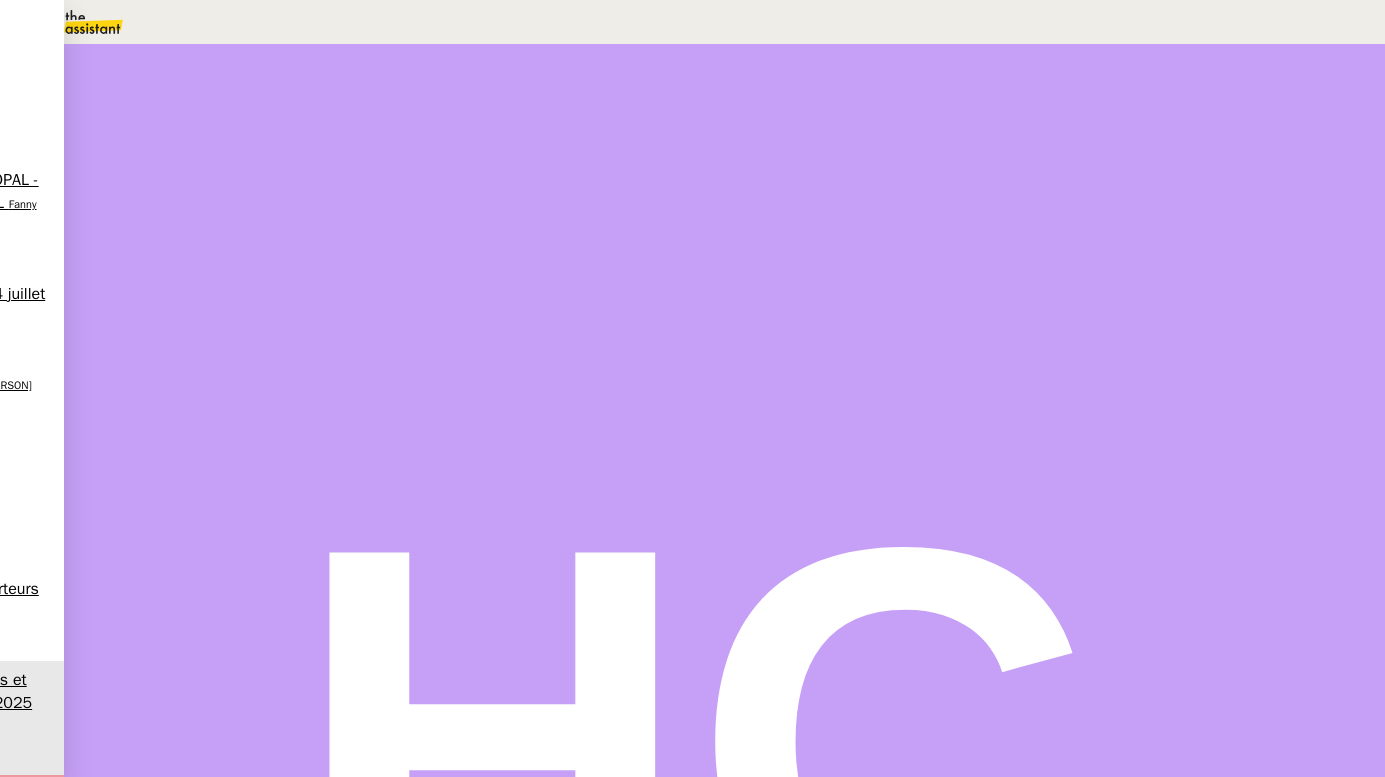 scroll, scrollTop: 0, scrollLeft: 0, axis: both 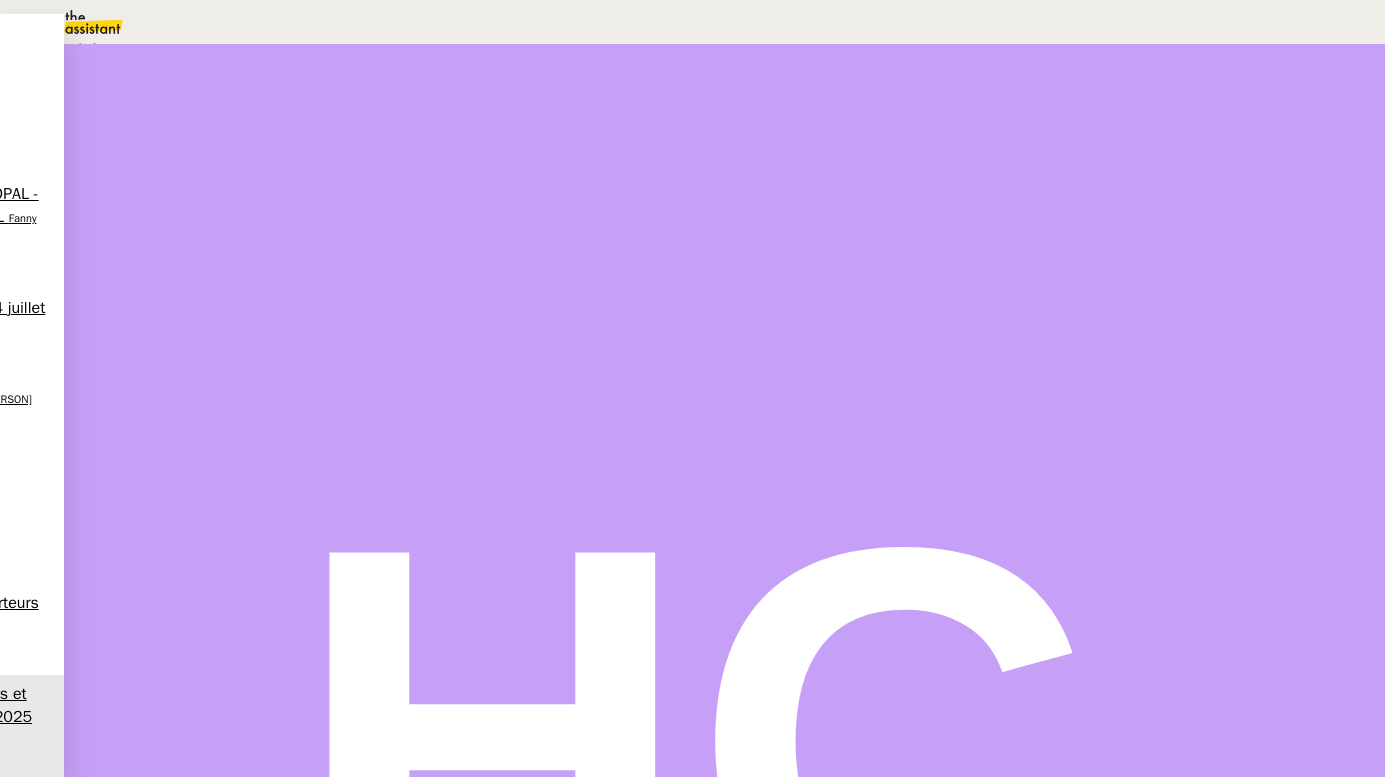 click on "En attente" at bounding box center (72, 48) 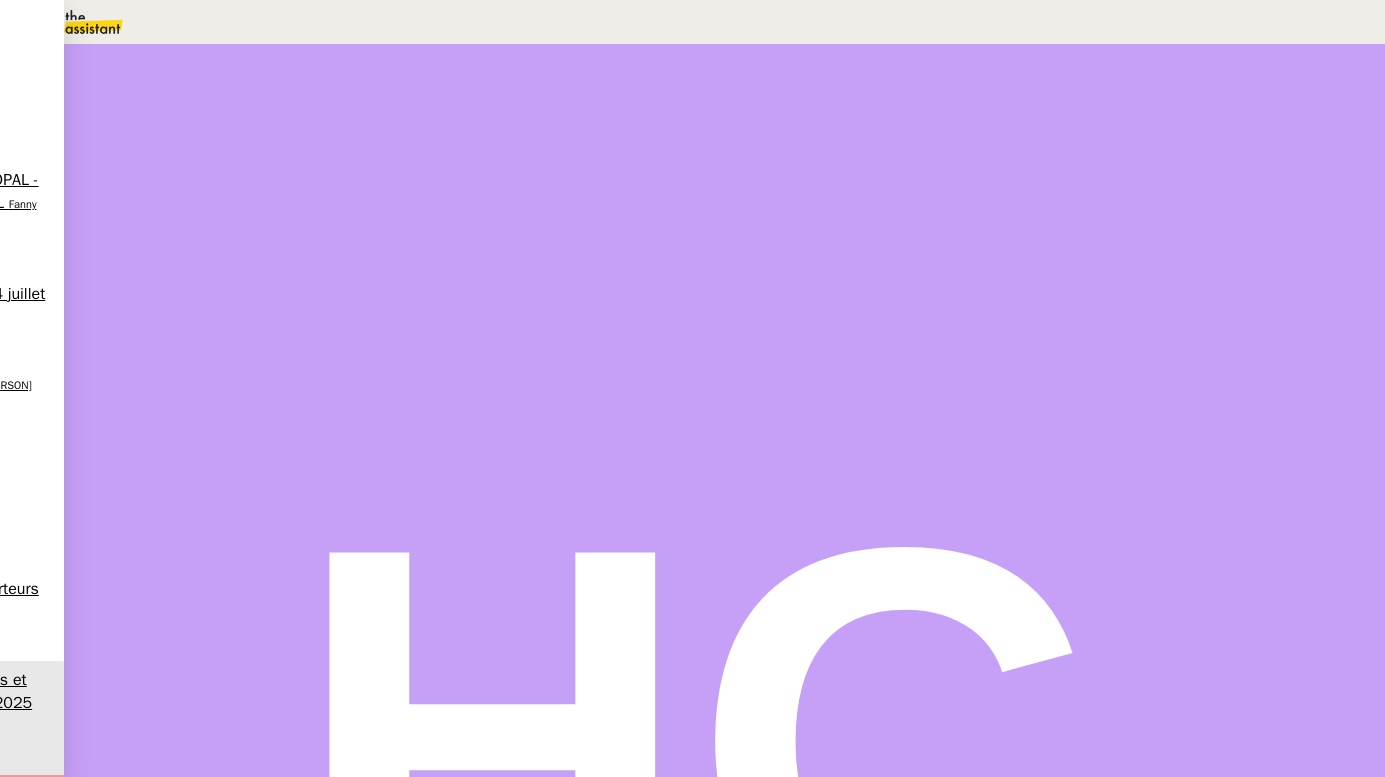click on "Dans 2 jours ouvrés" at bounding box center [1022, 177] 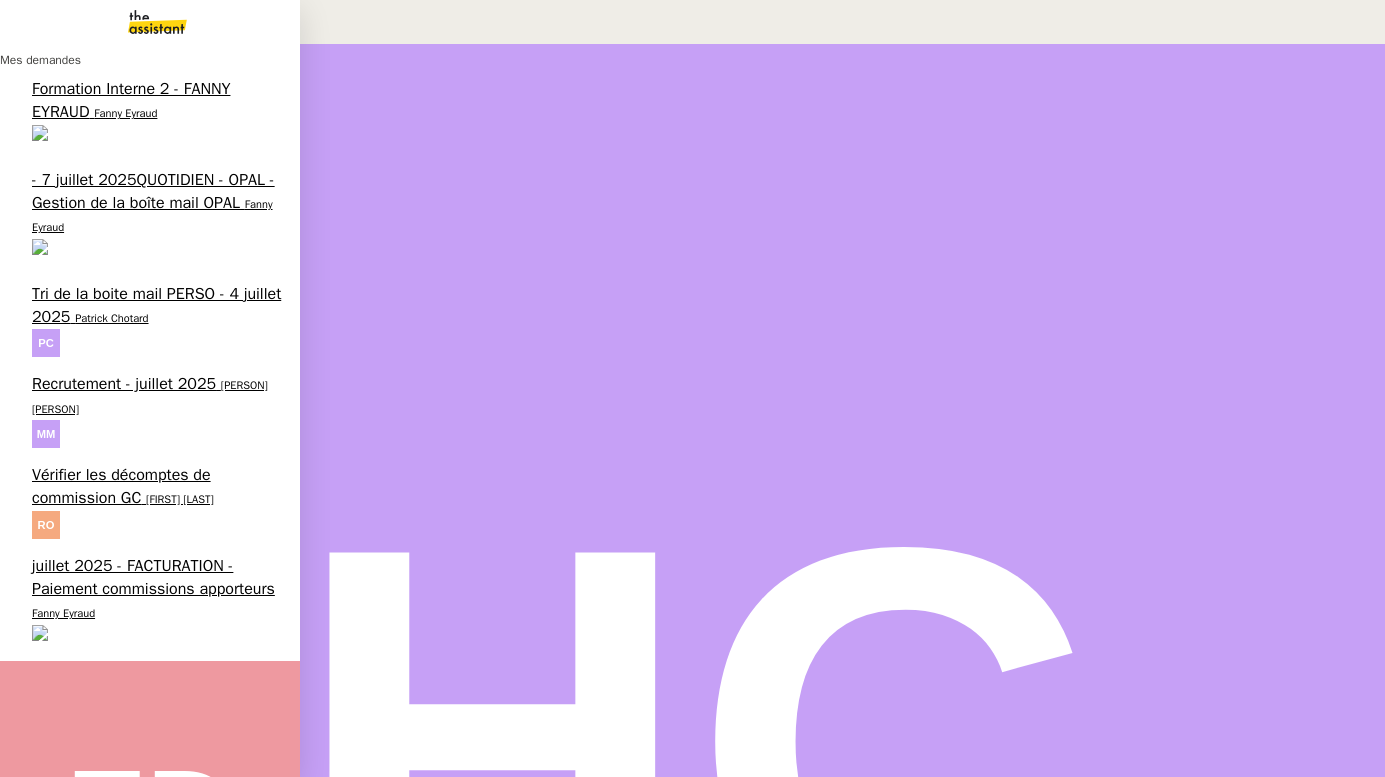 click on "Fanny Eyraud" at bounding box center (63, 613) 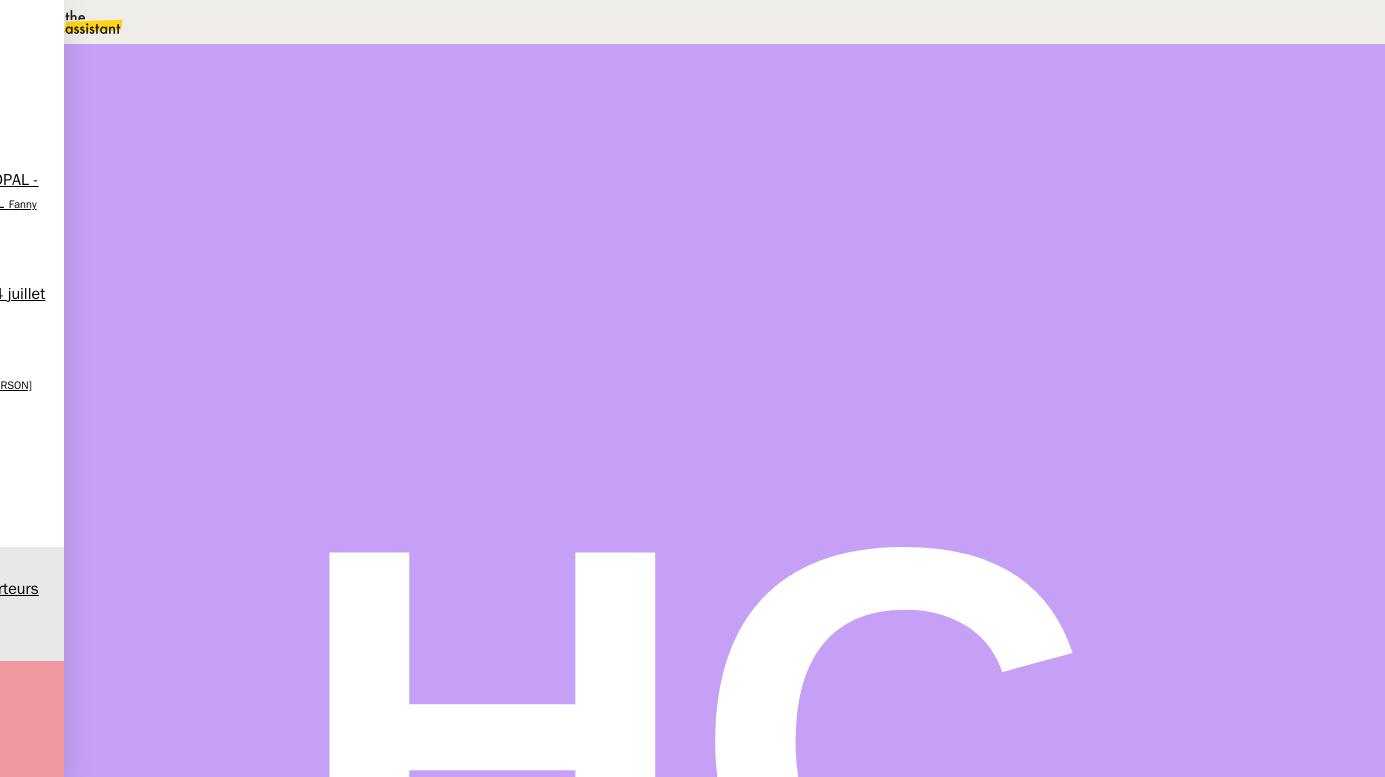 click on "juillet 2025 - FACTURATION - Paiement commissions apporteurs" at bounding box center [350, 96] 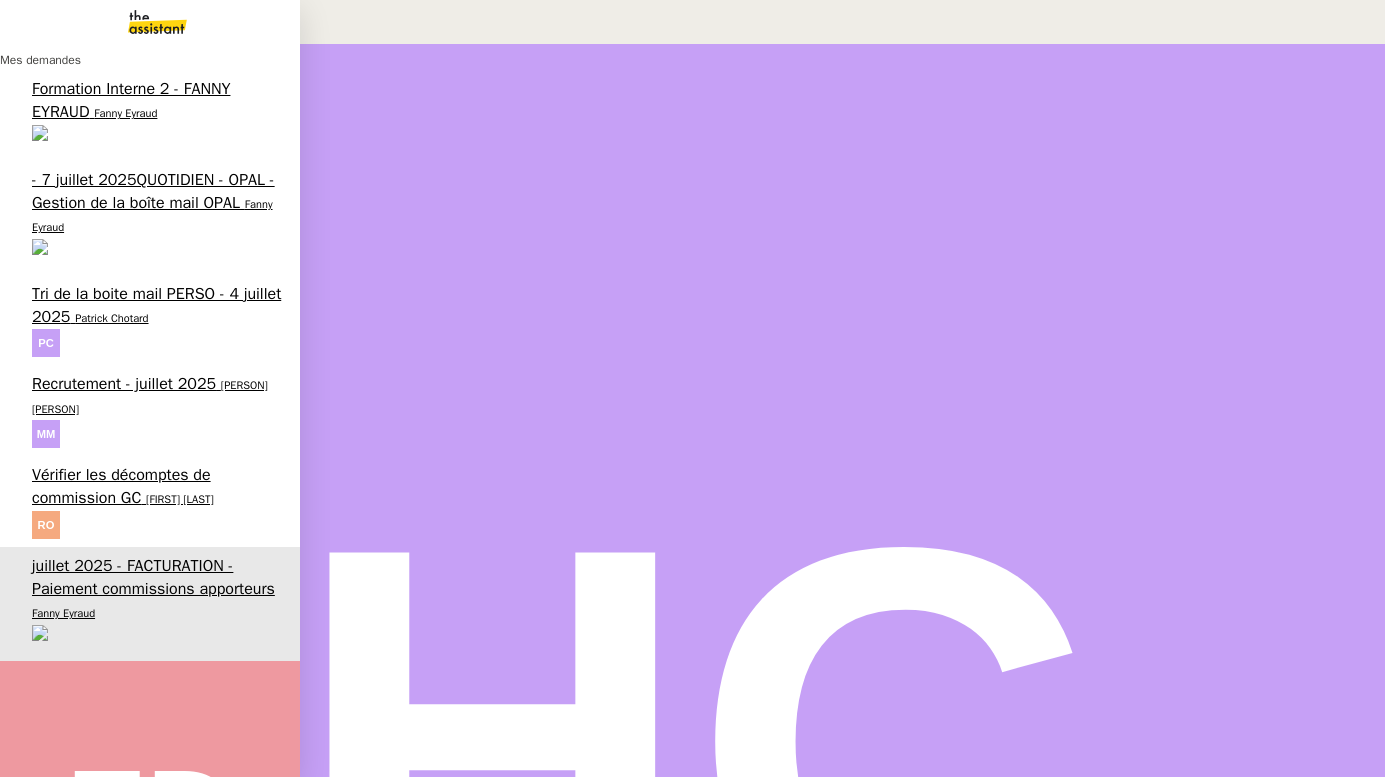 click on "Vérifier les décomptes de commission GC" at bounding box center (121, 486) 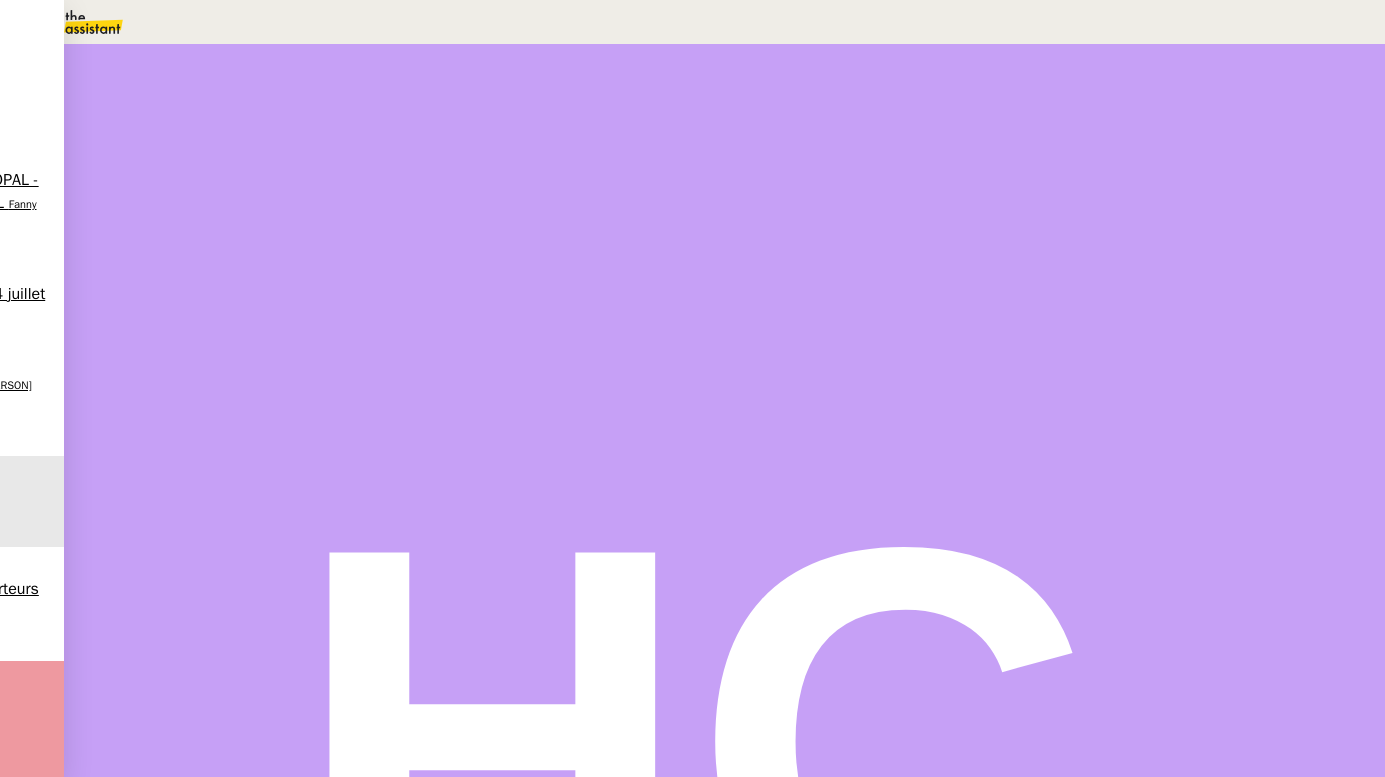 scroll, scrollTop: 880, scrollLeft: 0, axis: vertical 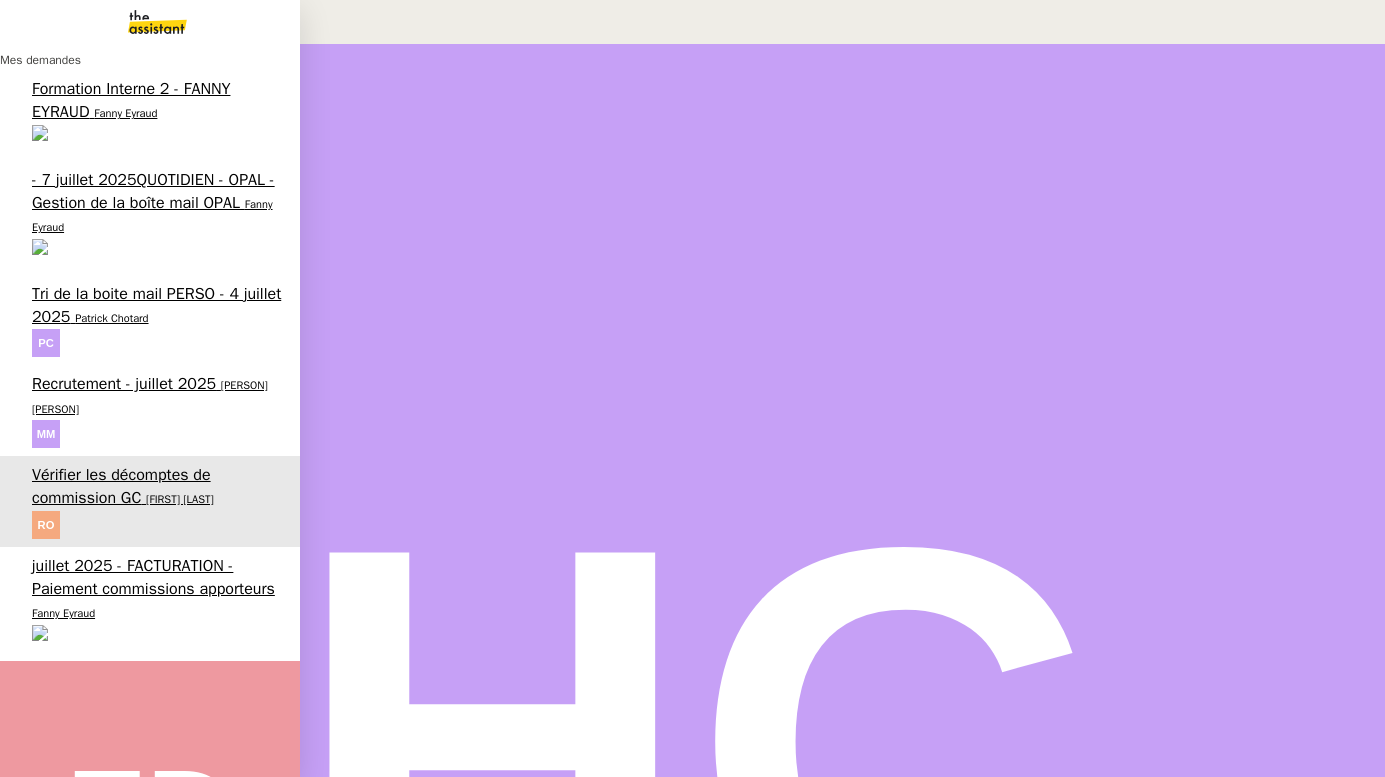 click on "Recrutement - juillet 2025" at bounding box center (124, 384) 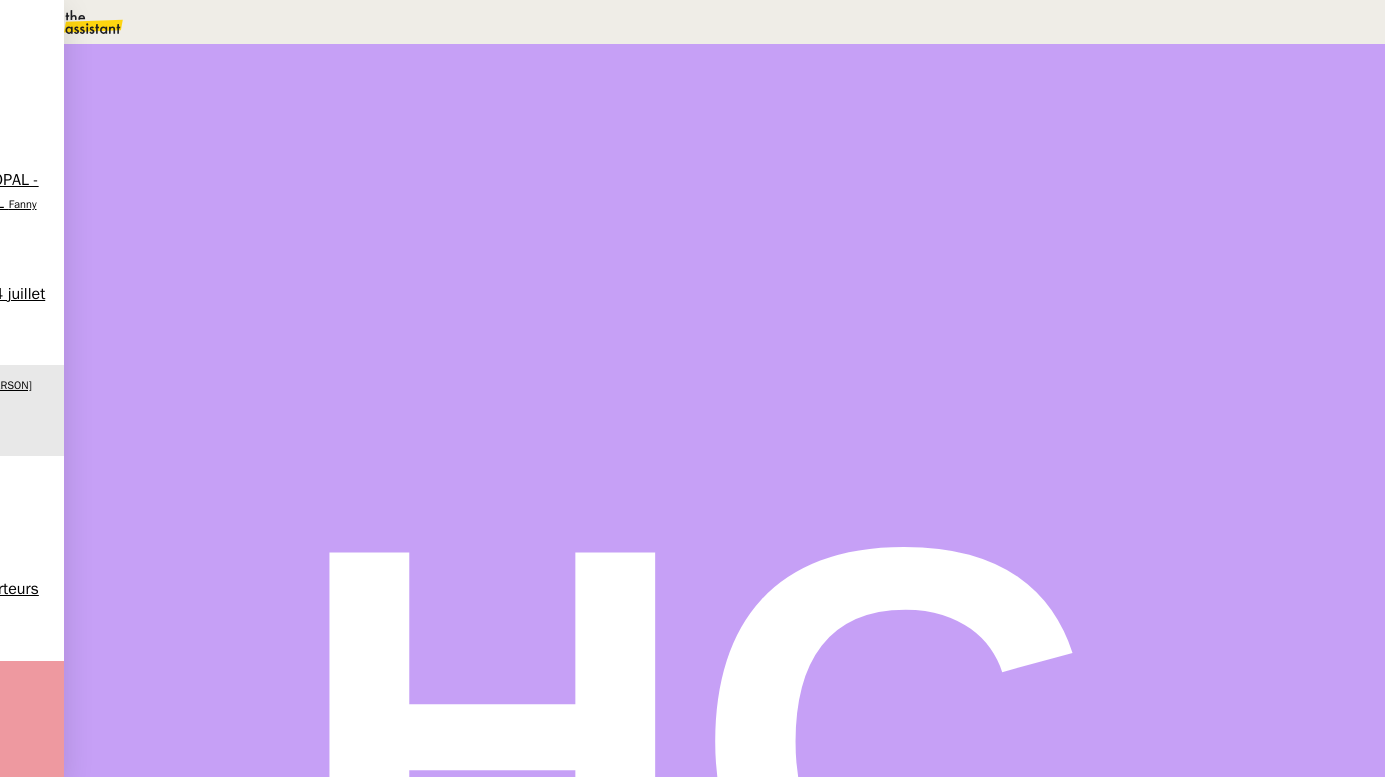 scroll, scrollTop: 0, scrollLeft: 0, axis: both 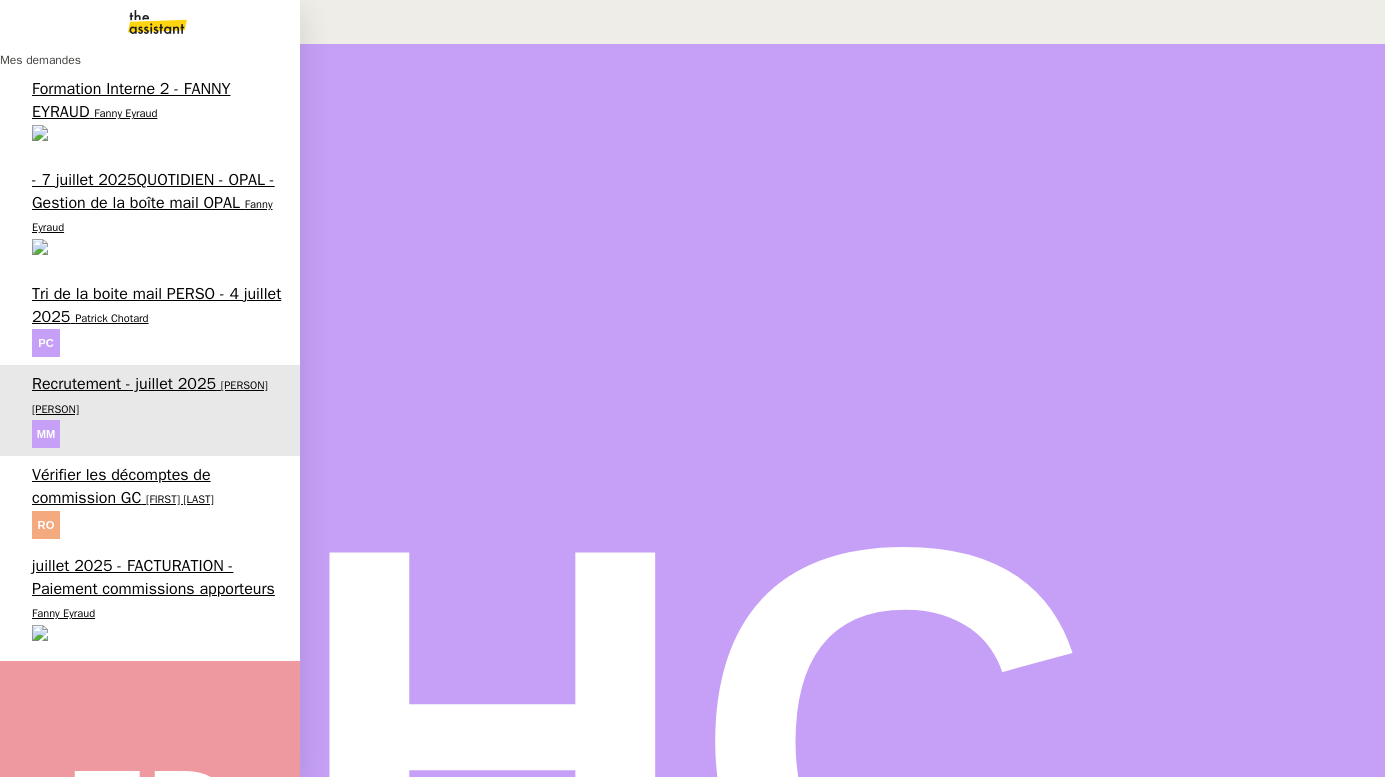 click on "Patrick Chotard" at bounding box center (111, 318) 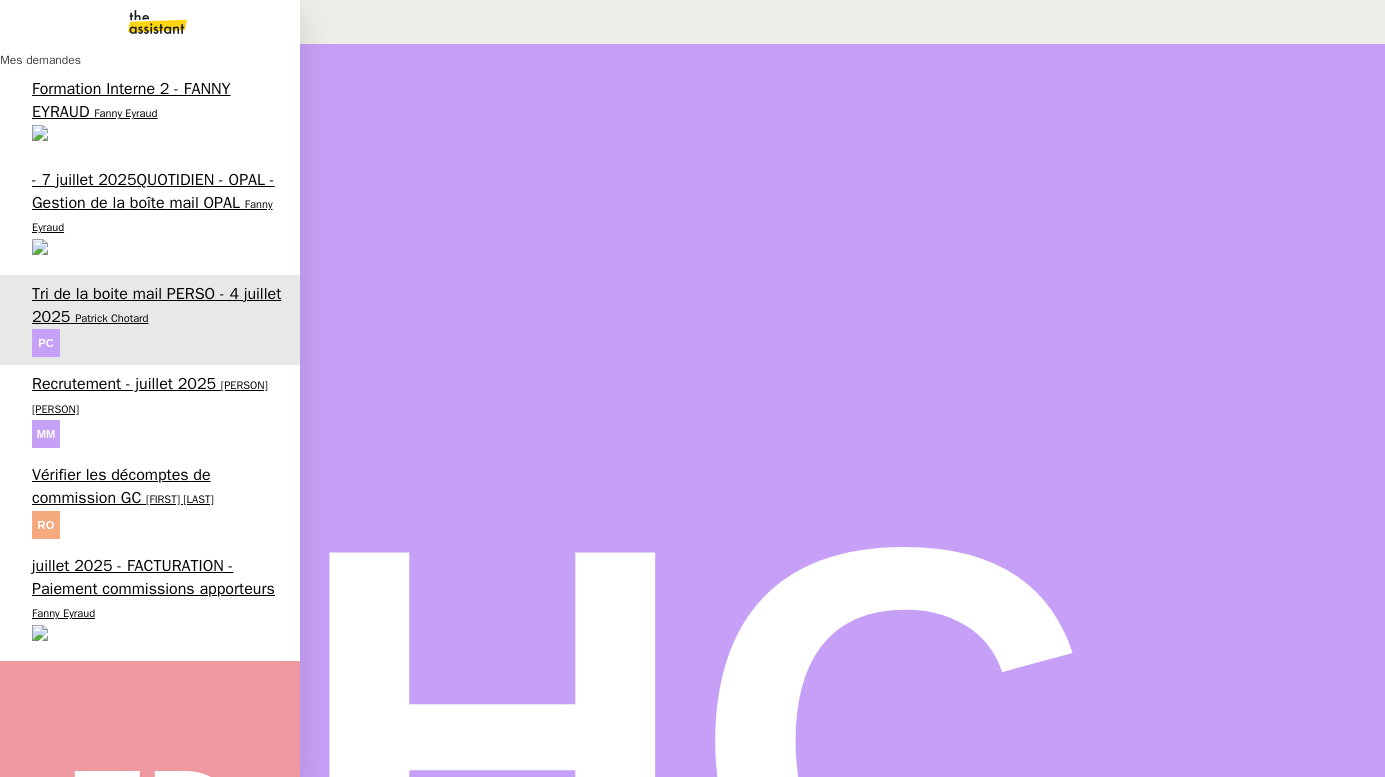 click on "- 7 juillet 2025QUOTIDIEN - OPAL - Gestion de la boîte mail OPAL" at bounding box center [153, 191] 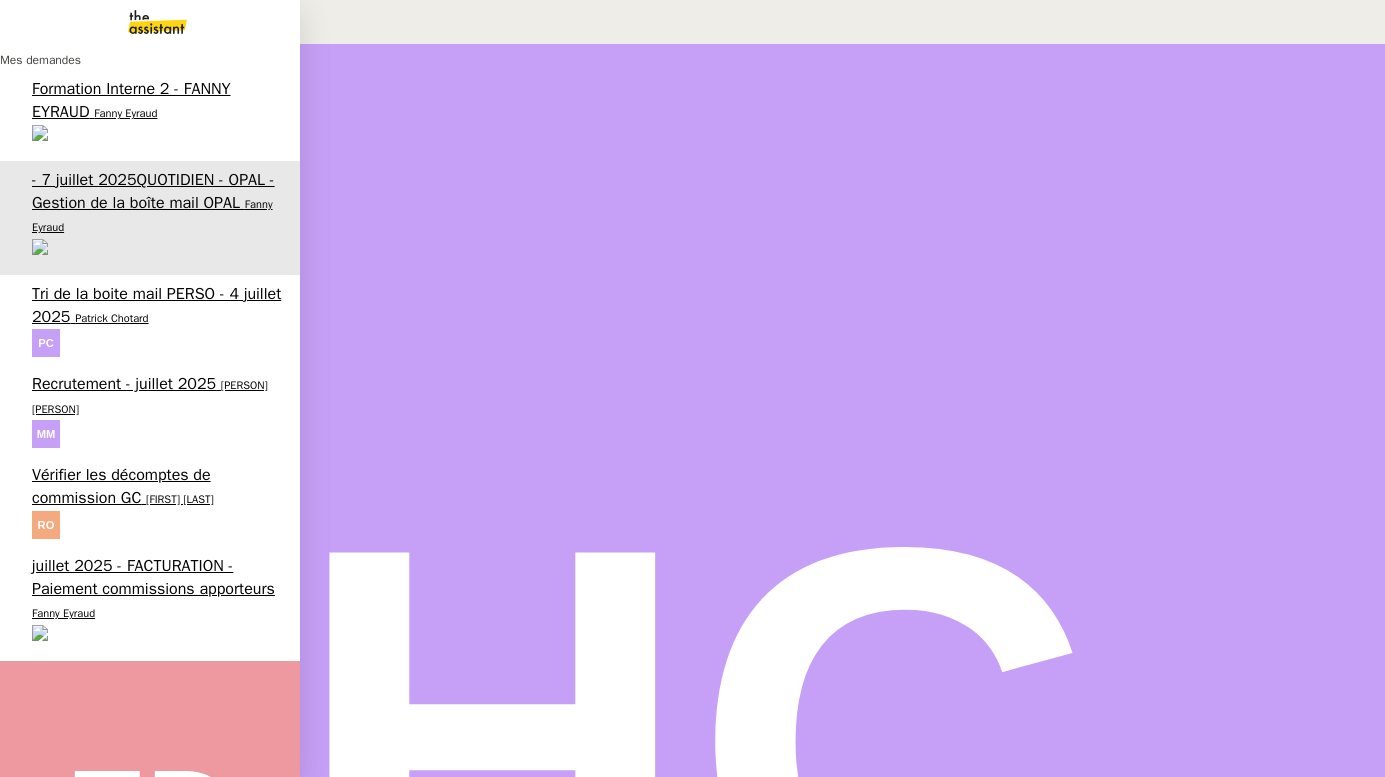click on "Eva Dubois" at bounding box center [31, 970] 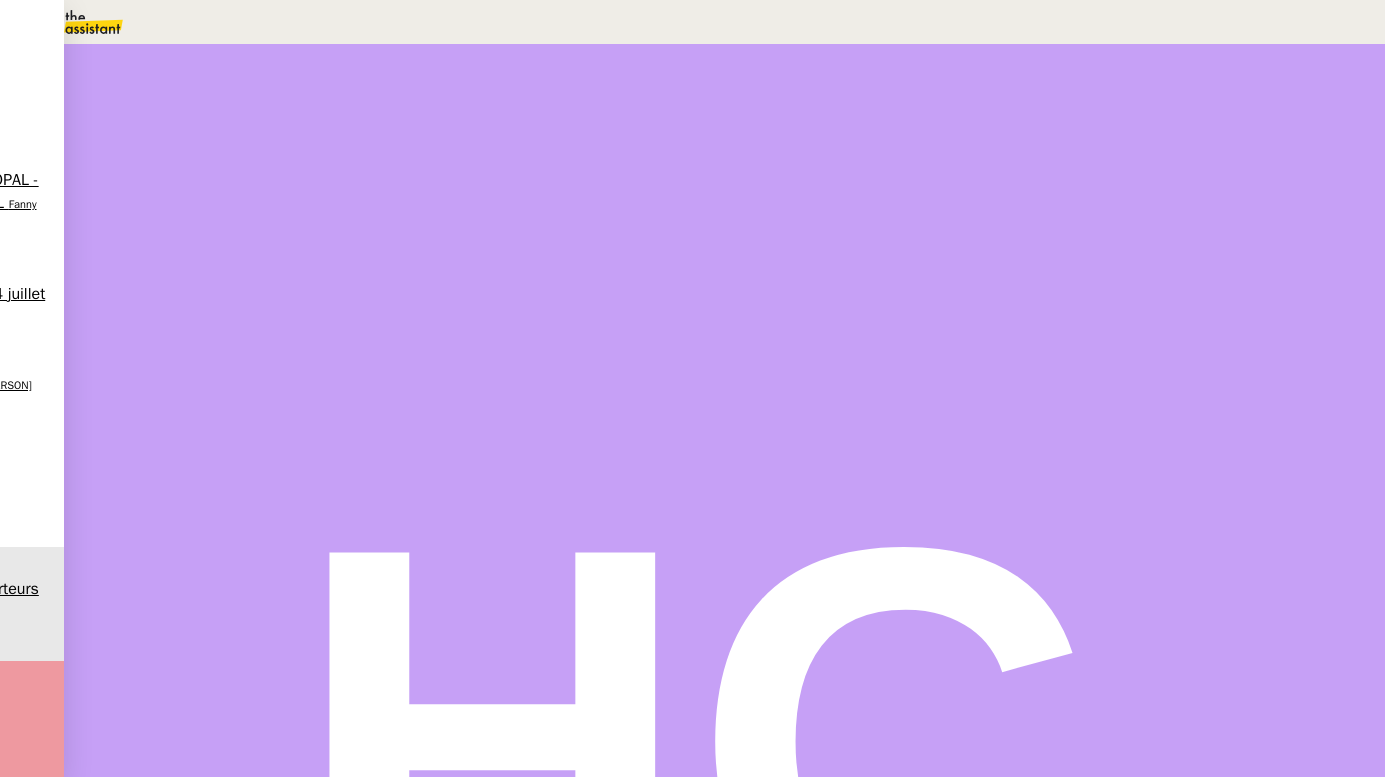 scroll, scrollTop: 0, scrollLeft: 0, axis: both 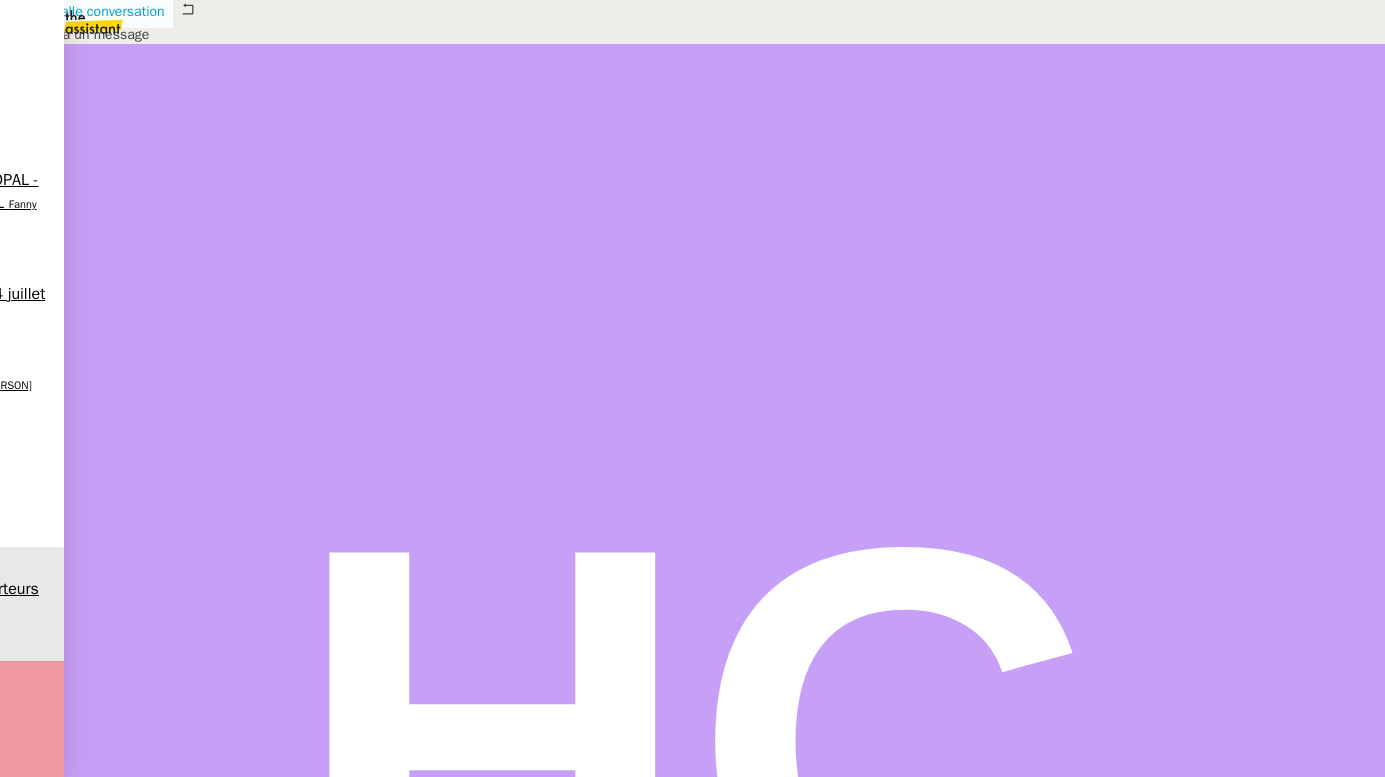 click on "Nouvelle conversation" at bounding box center [97, 11] 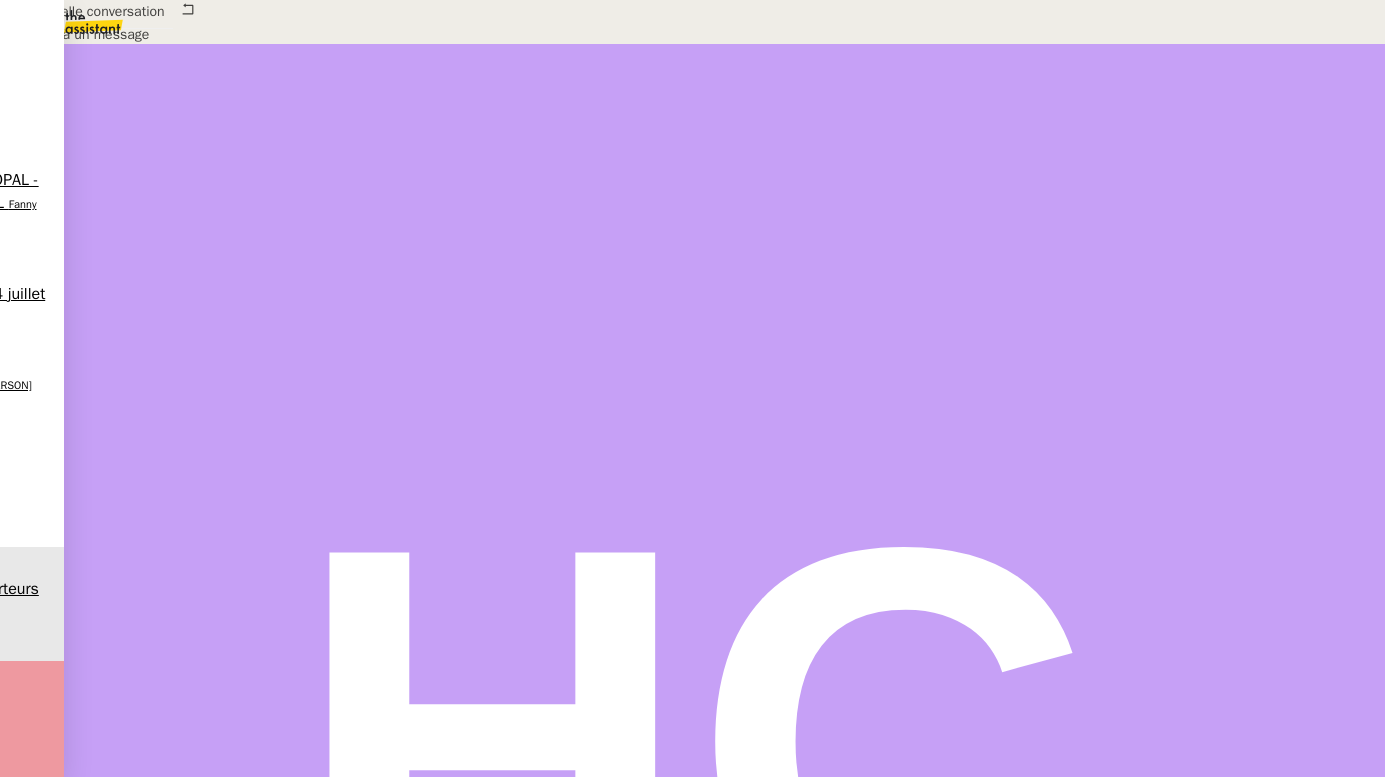 click at bounding box center (425, 883) 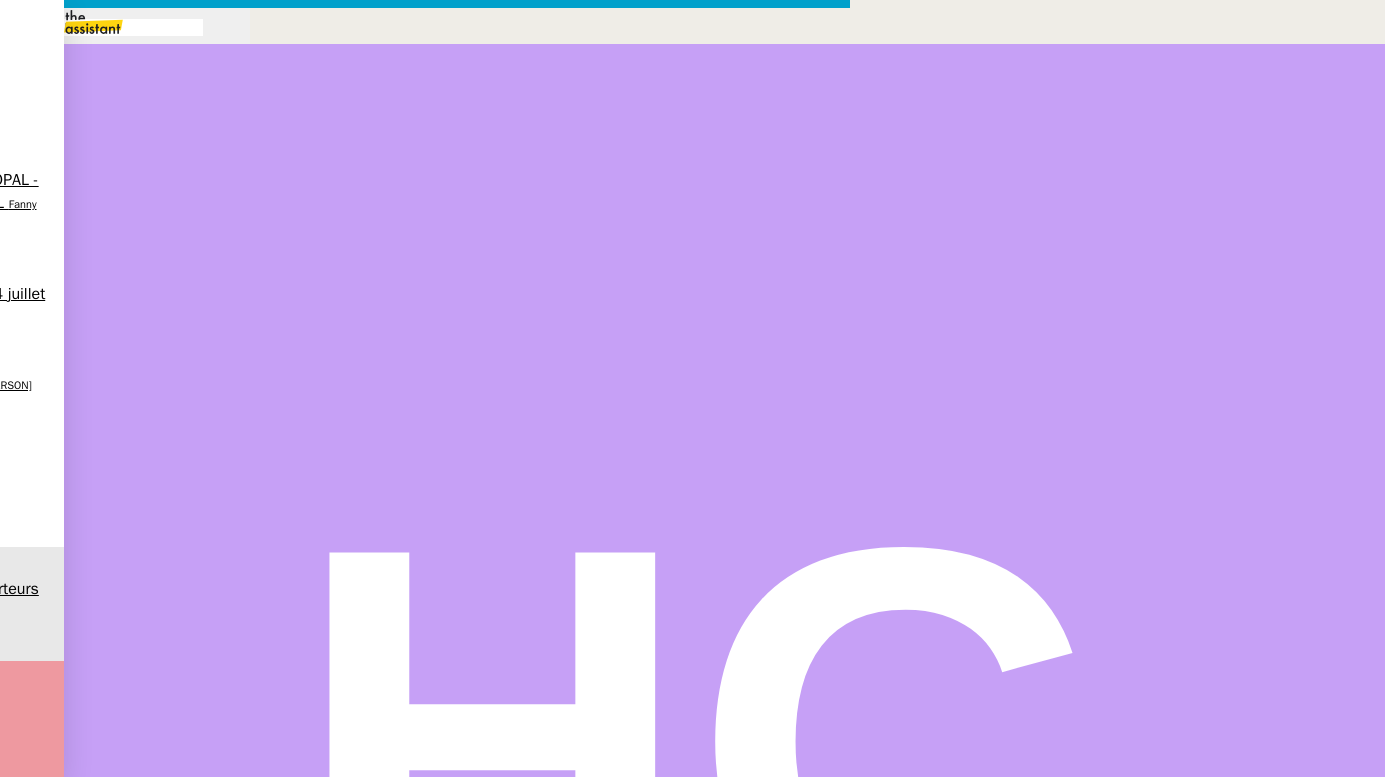 click on "Compte tenu des derniers paiement effectués pour les apporteurs, je cloture cette demande et nnous traiterons cellee du prochain trimestre." at bounding box center (425, 895) 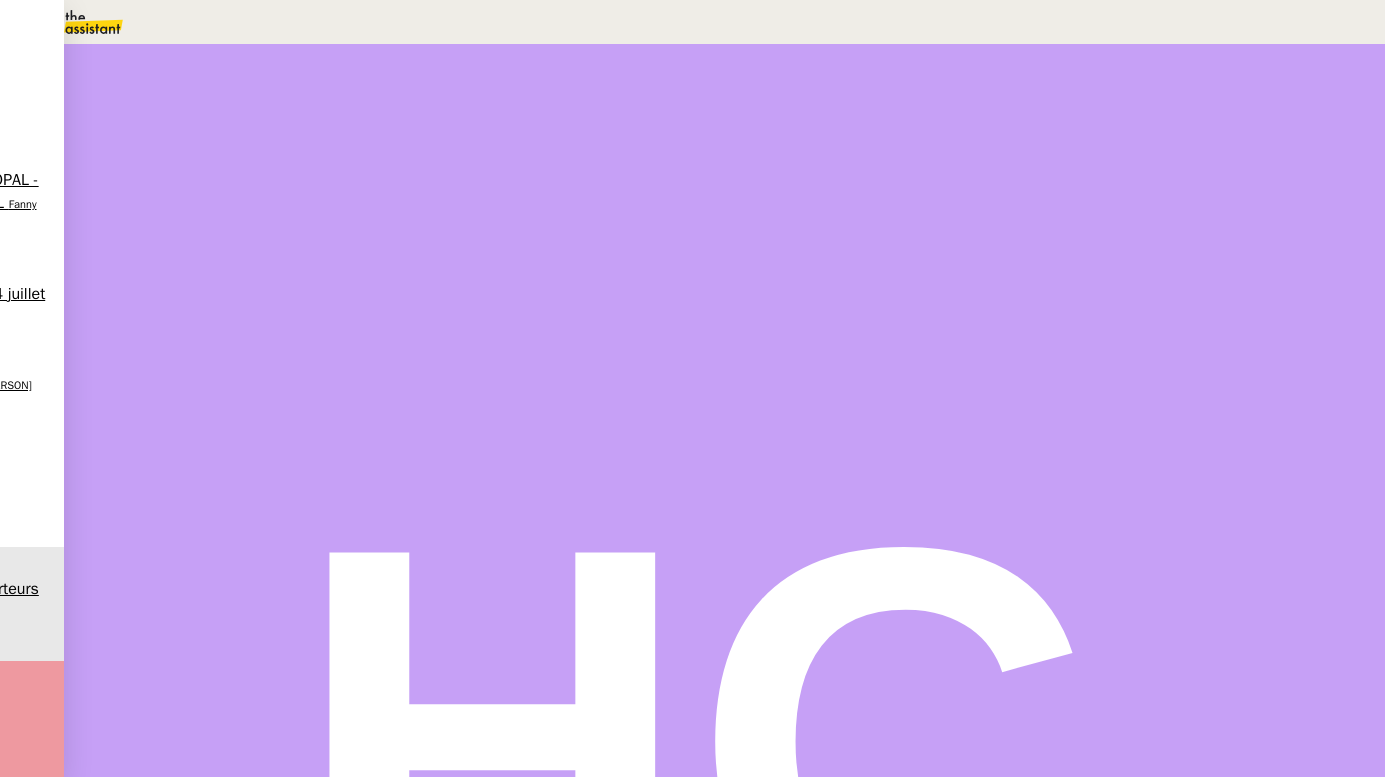 click at bounding box center (614, 549) 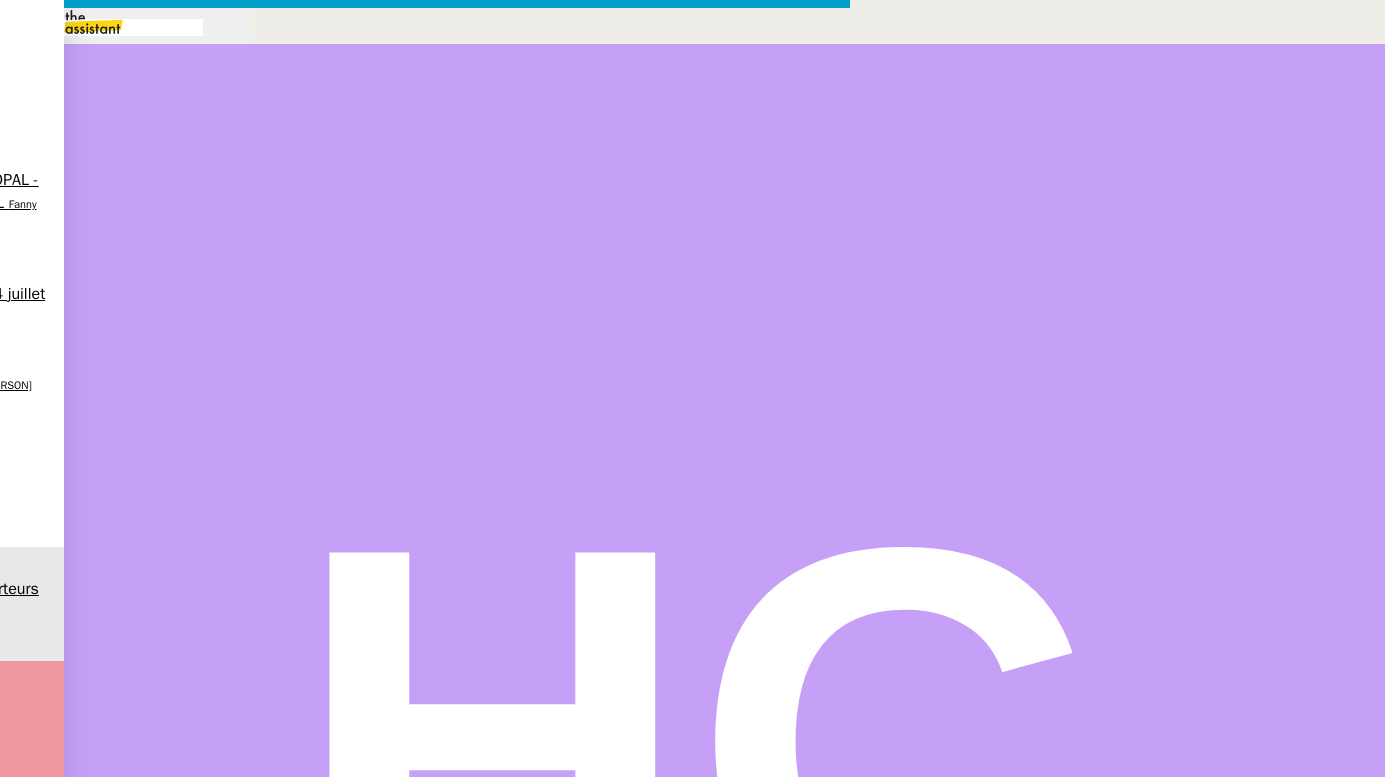 scroll, scrollTop: 0, scrollLeft: 42, axis: horizontal 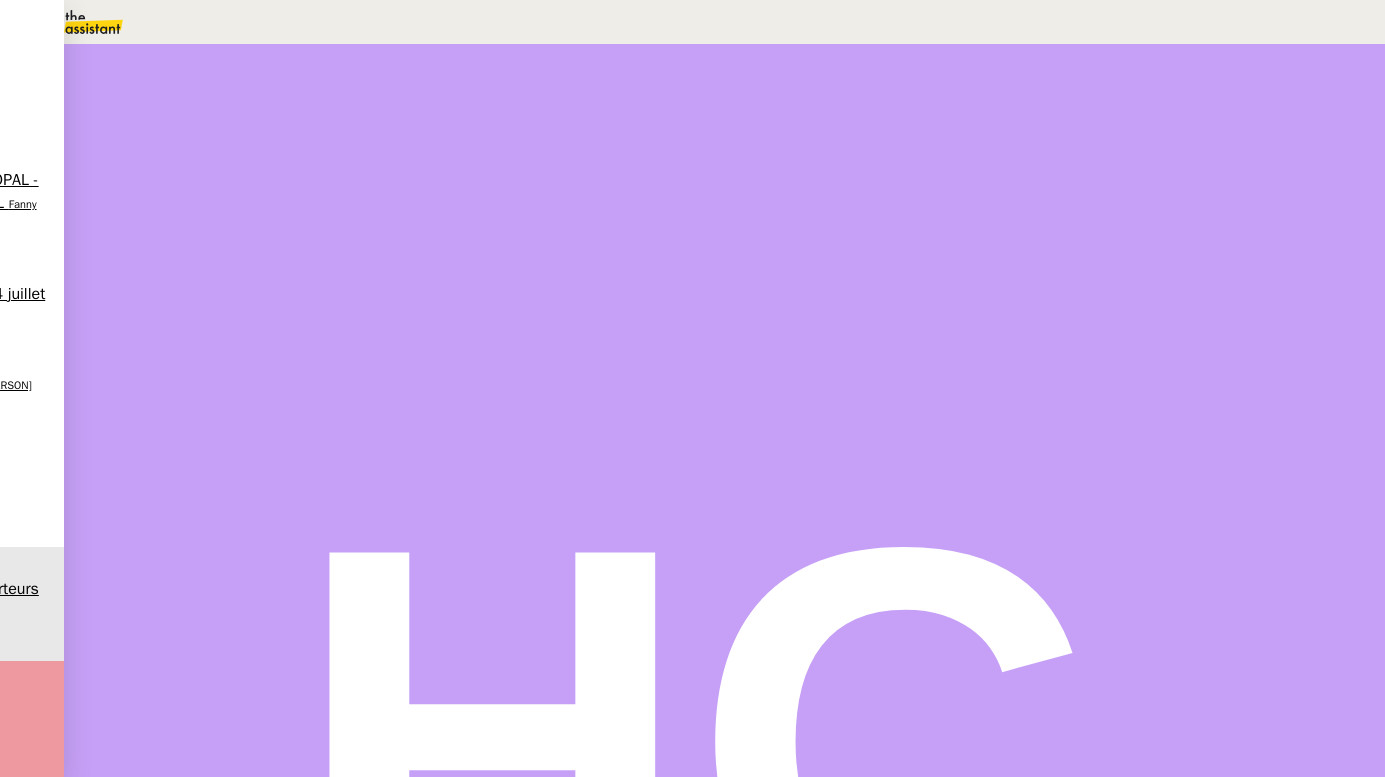click at bounding box center [614, 479] 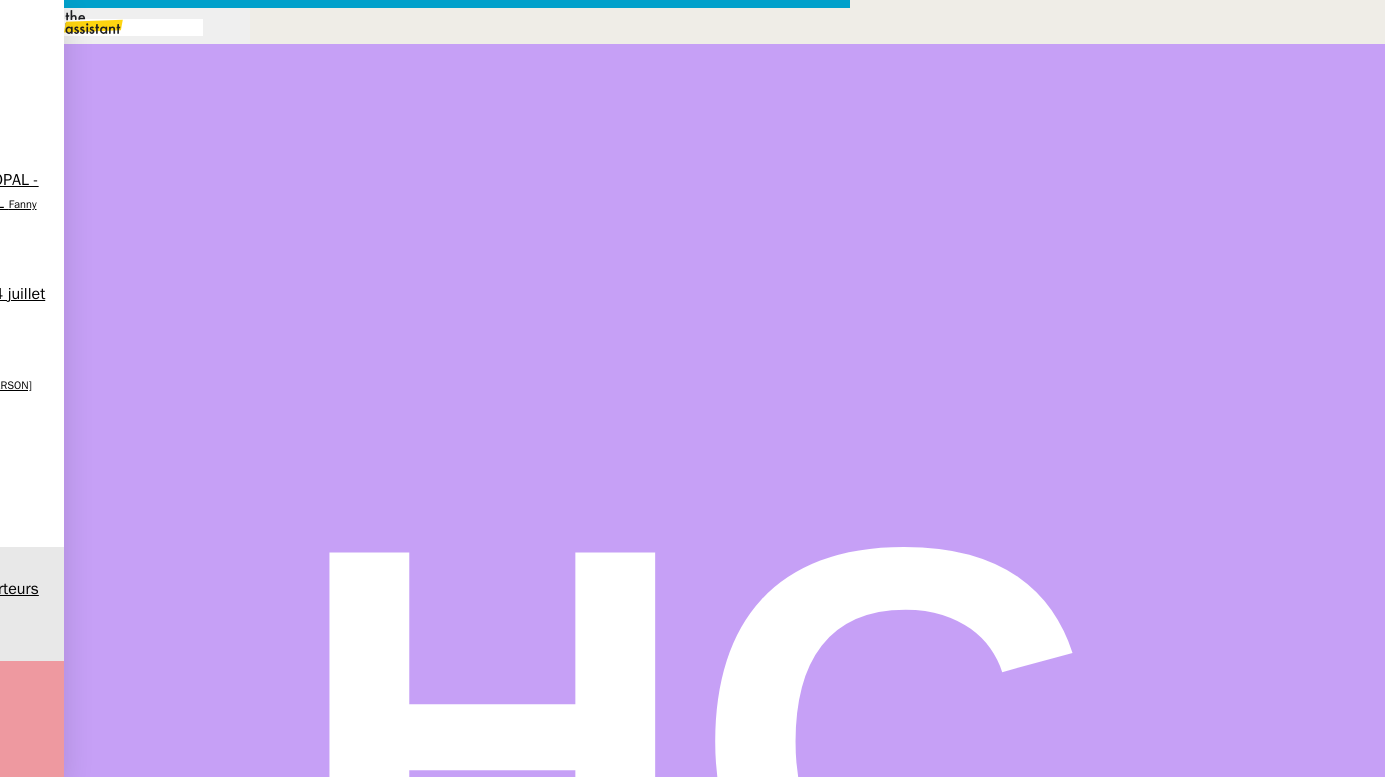 scroll, scrollTop: 0, scrollLeft: 42, axis: horizontal 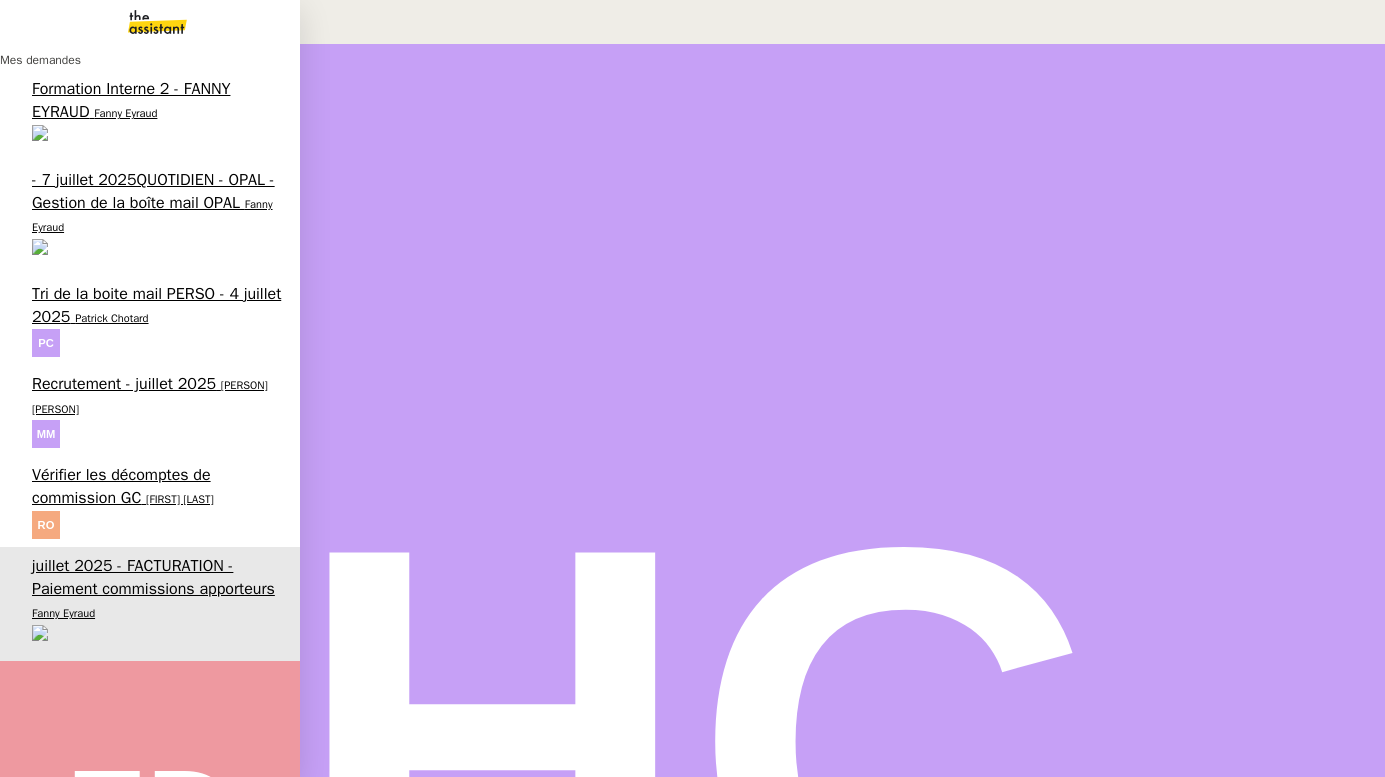 click on "[FIRST] [LAST]" at bounding box center (180, 499) 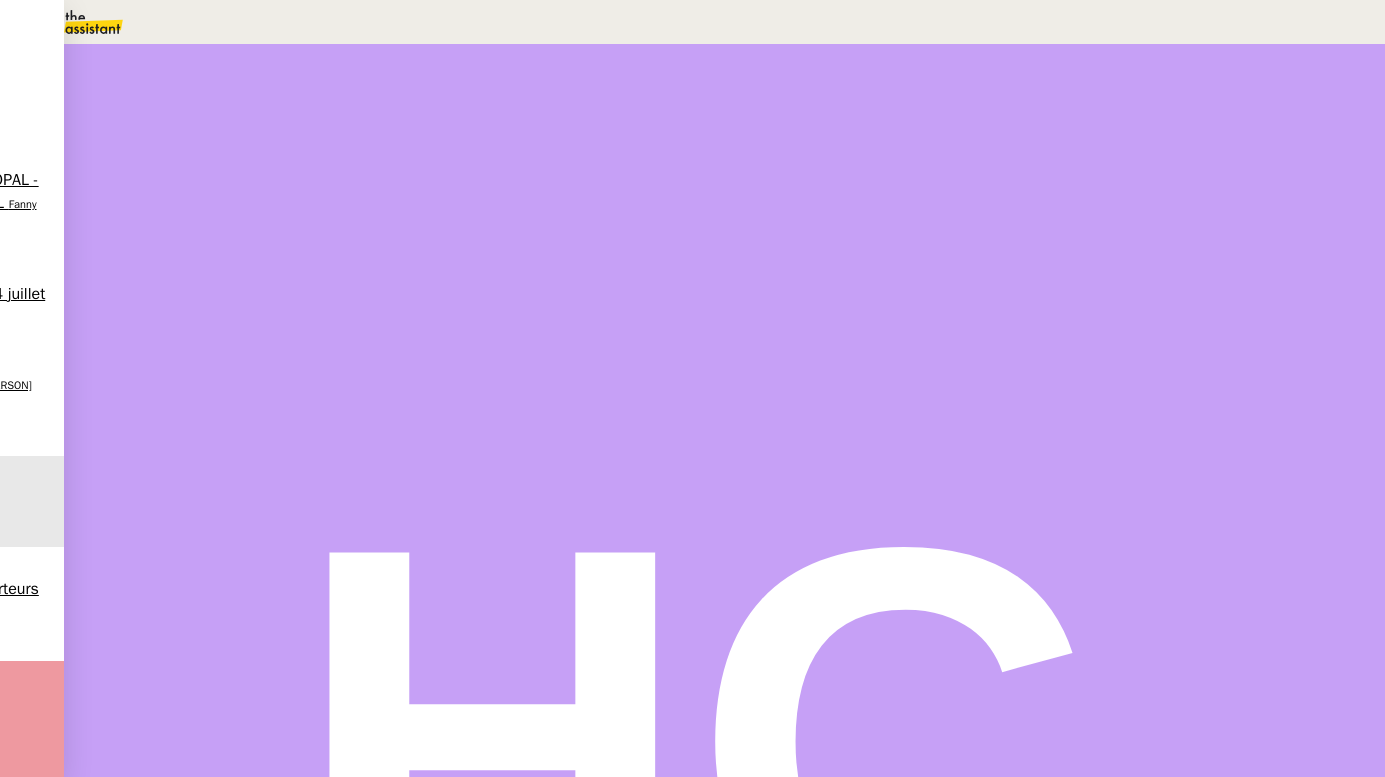 click at bounding box center [191, 336] 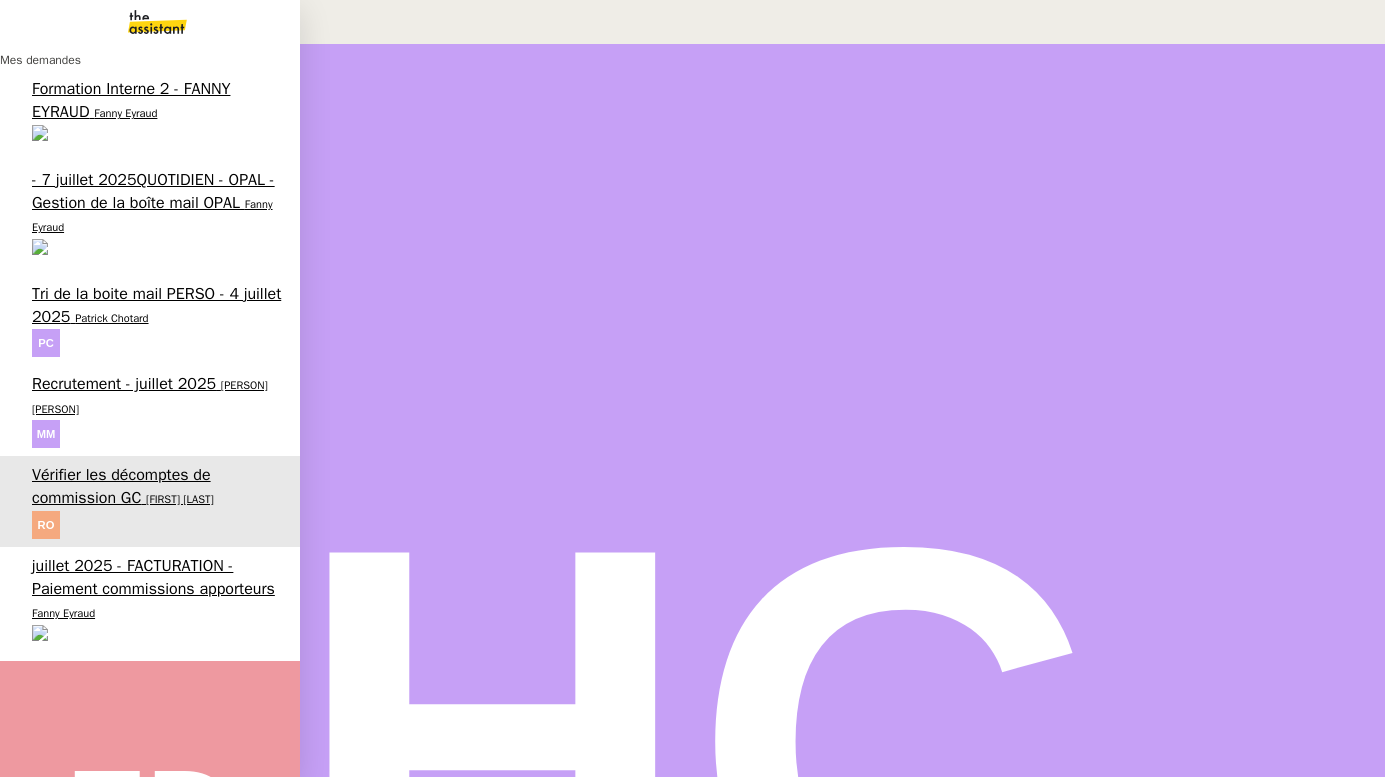 click on "Recrutement - juillet 2025" at bounding box center (124, 384) 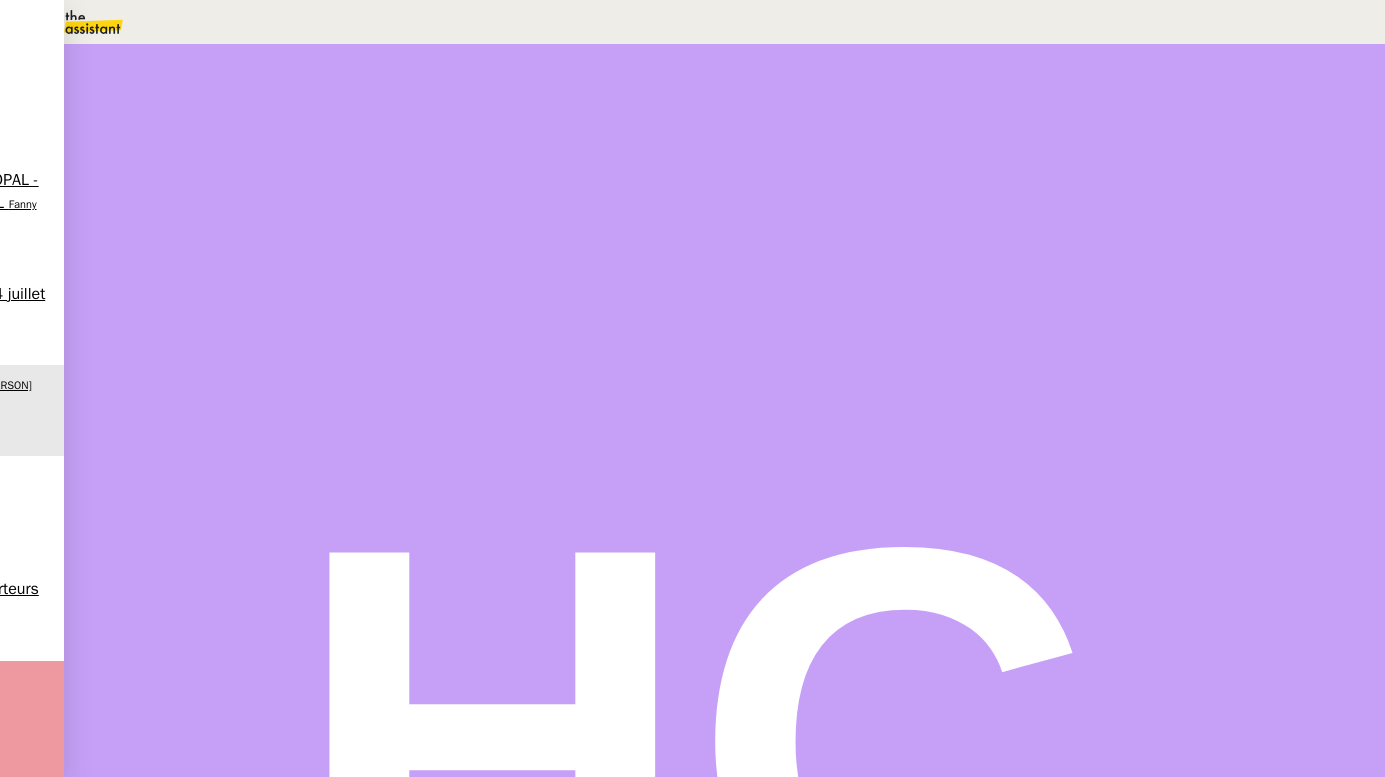 scroll, scrollTop: 0, scrollLeft: 0, axis: both 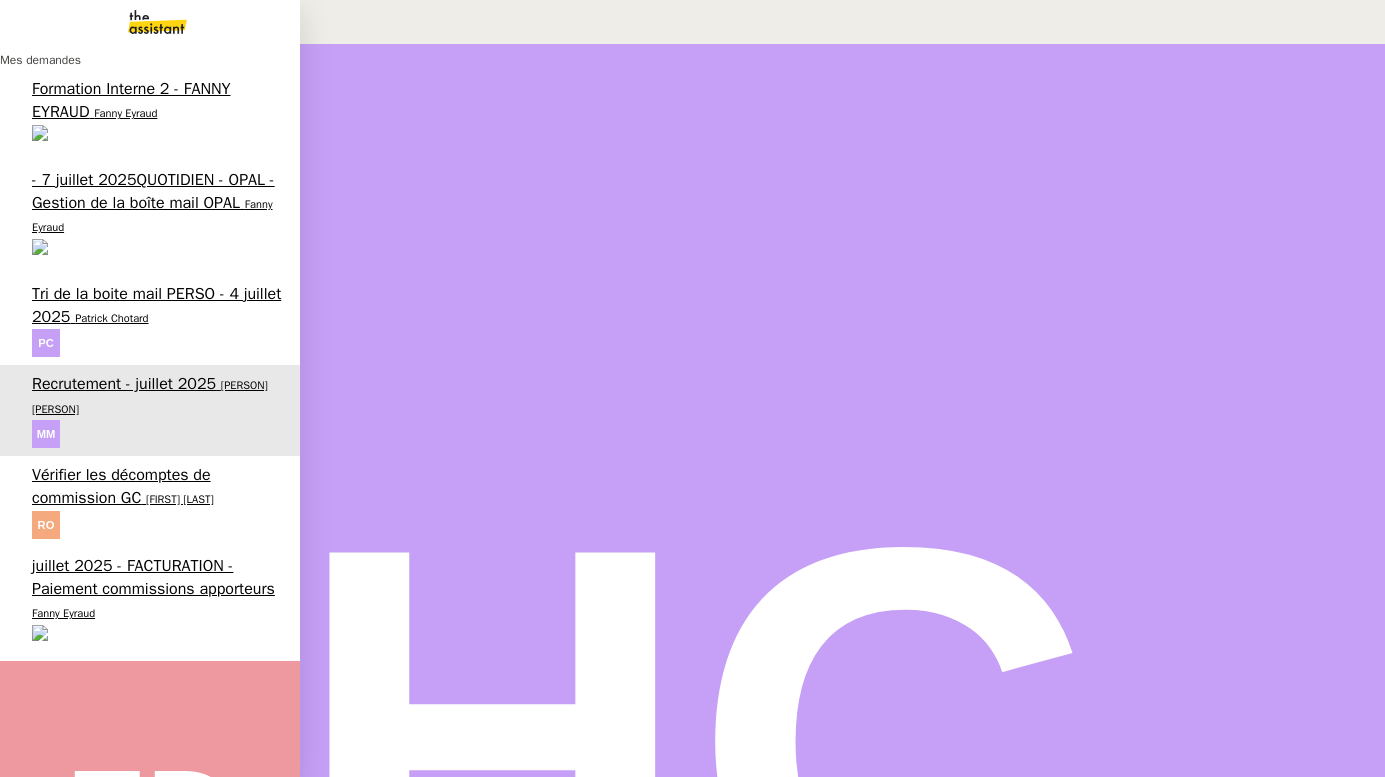 click on "Tri de la boite mail PERSO - 4 juillet 2025" at bounding box center [156, 305] 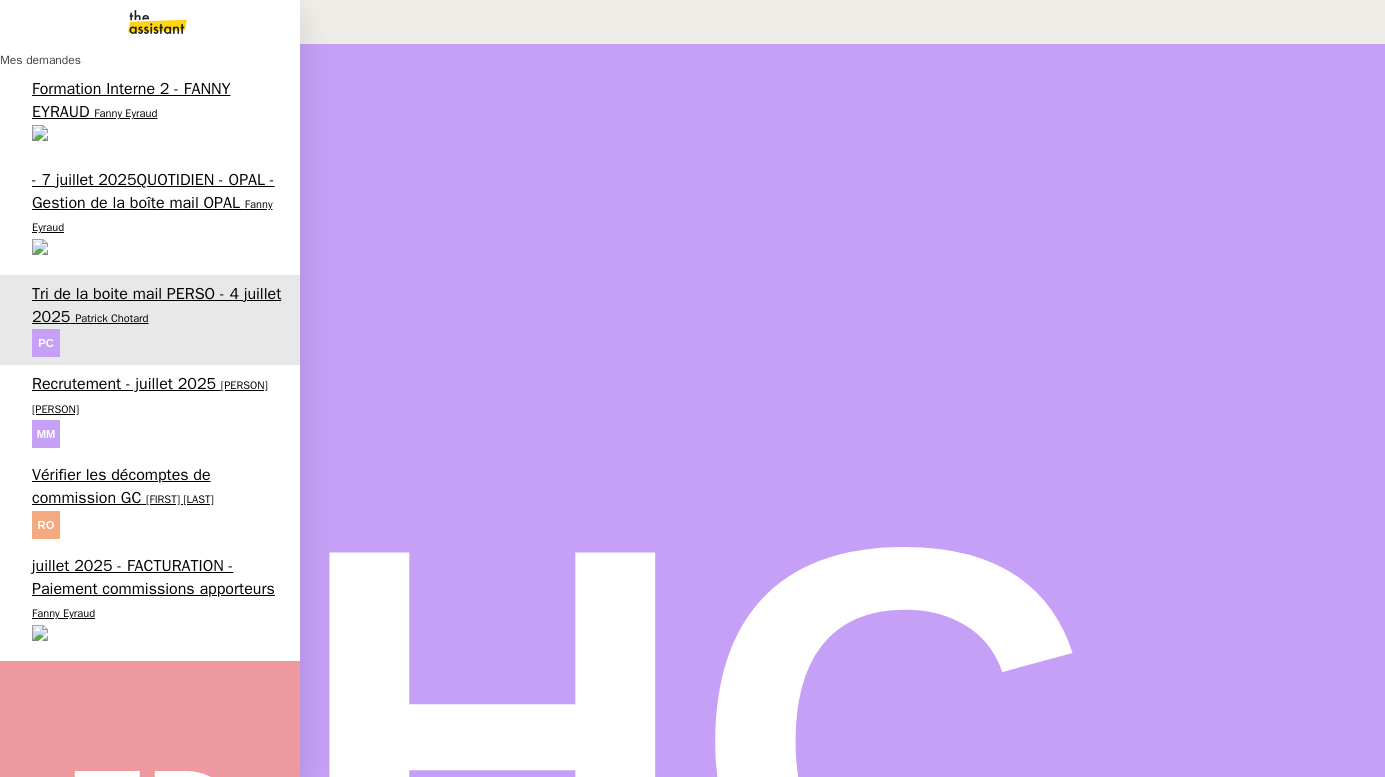 click on "juillet 2025 - FACTURATION - Paiement commissions apporteurs" at bounding box center [153, 577] 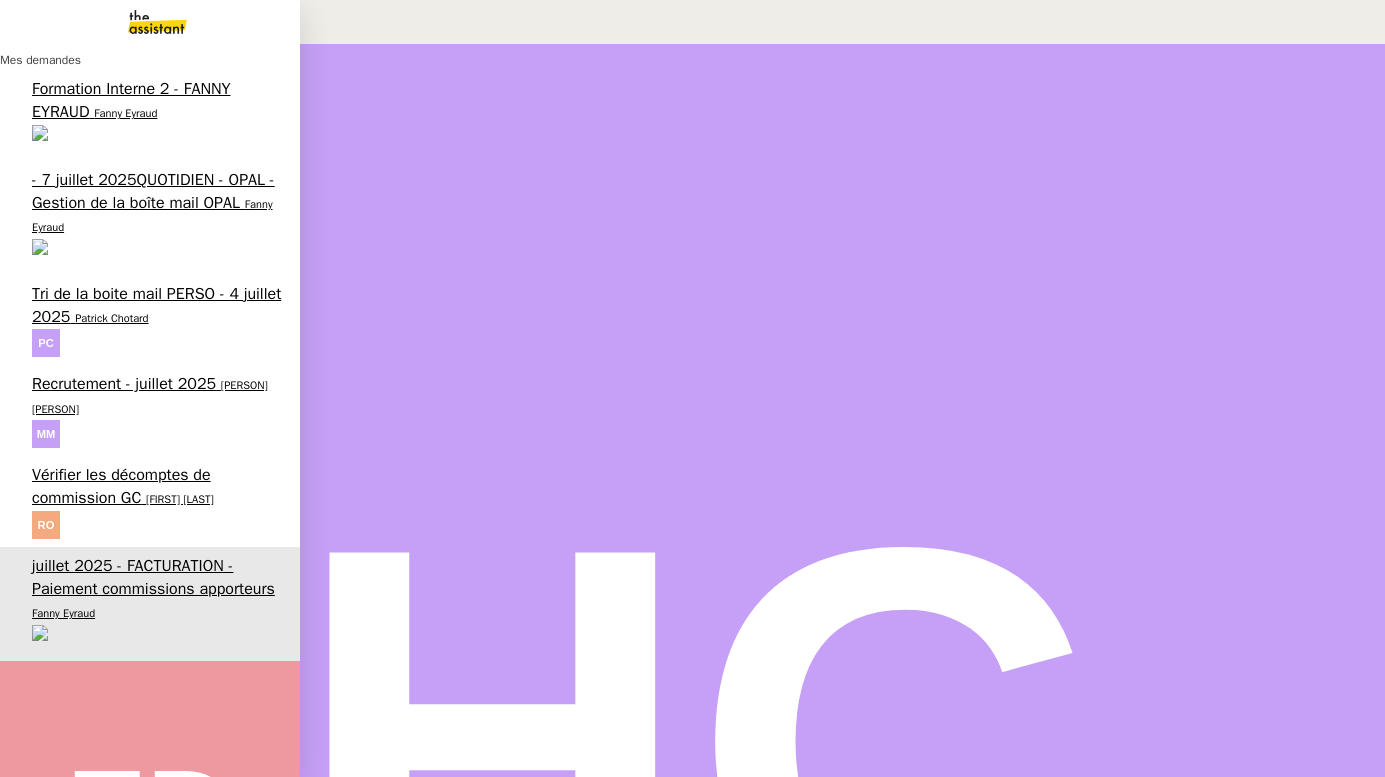 click on "[FIRST] [LAST]" at bounding box center [180, 499] 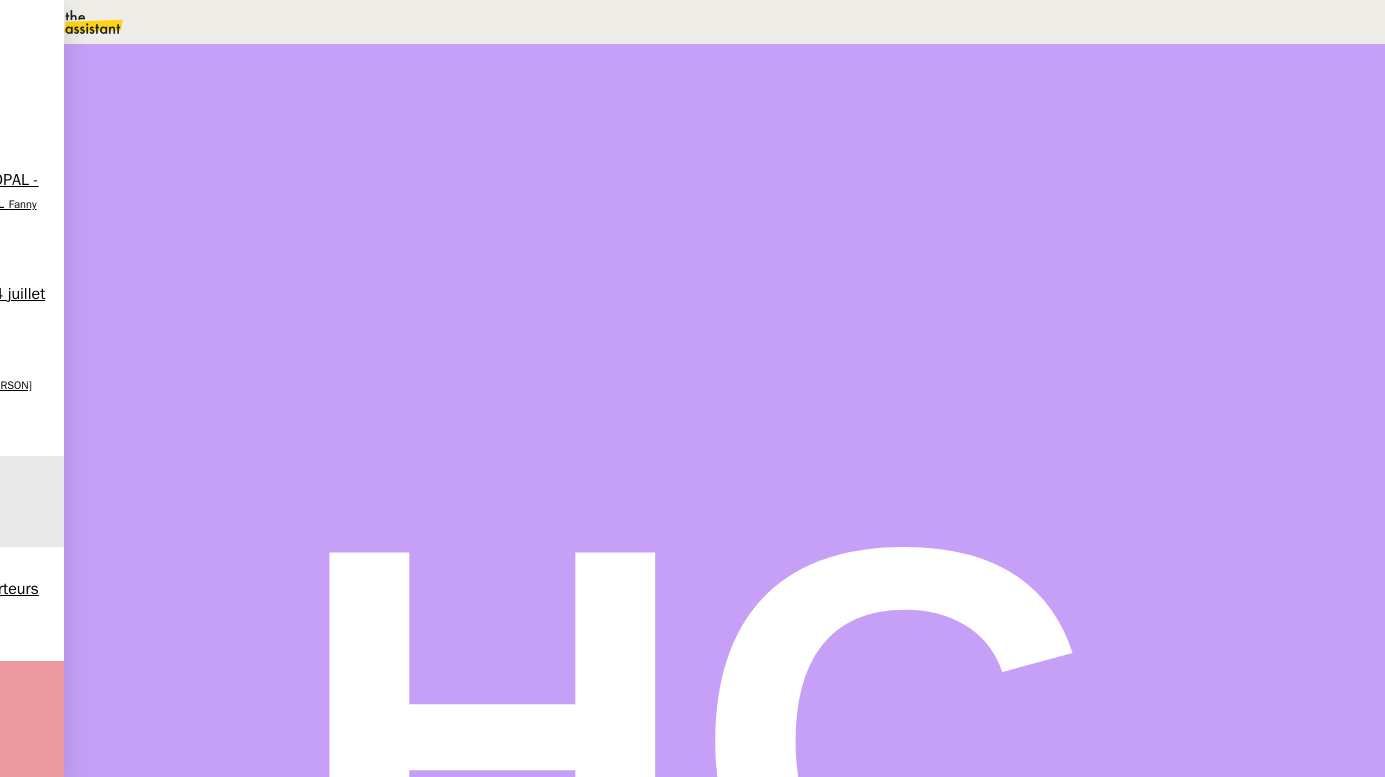 scroll, scrollTop: 12, scrollLeft: 0, axis: vertical 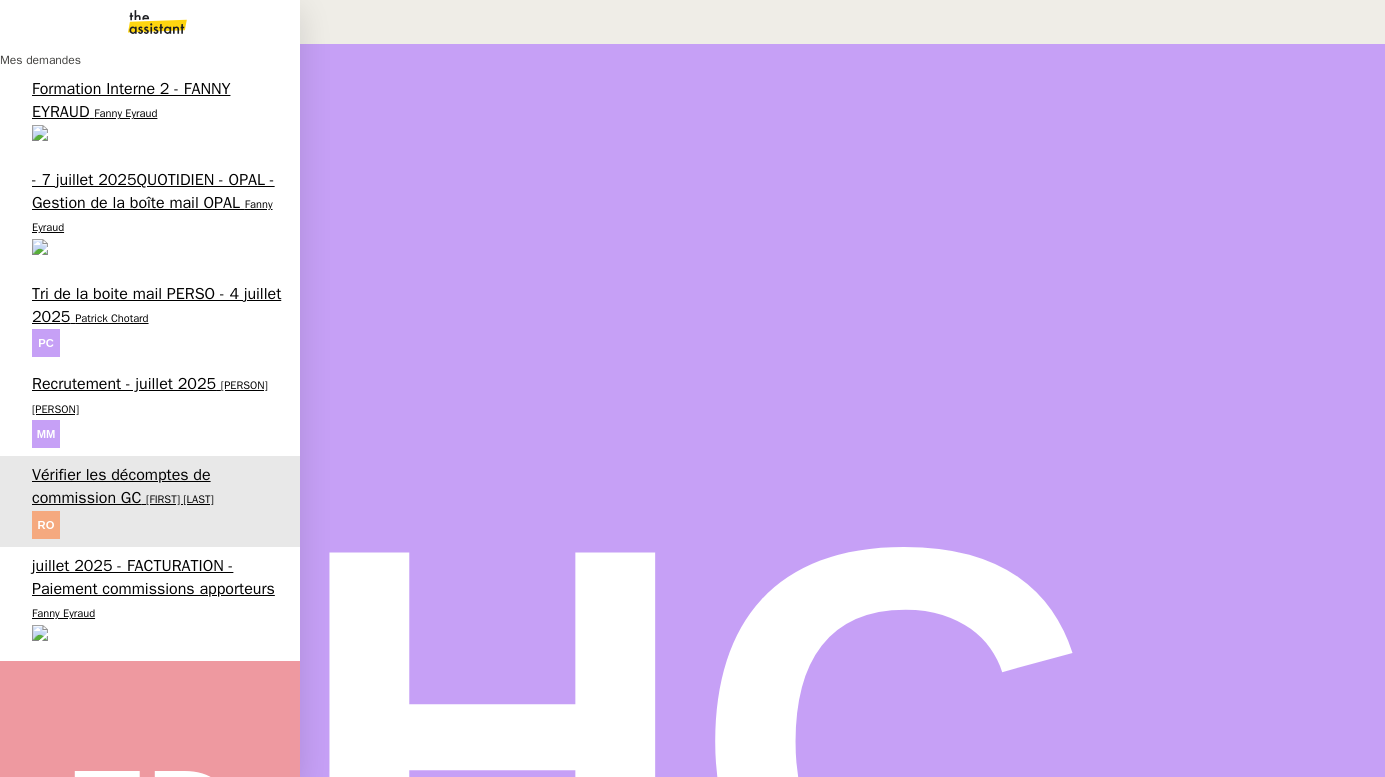 click on "Recrutement - juillet 2025" at bounding box center [124, 384] 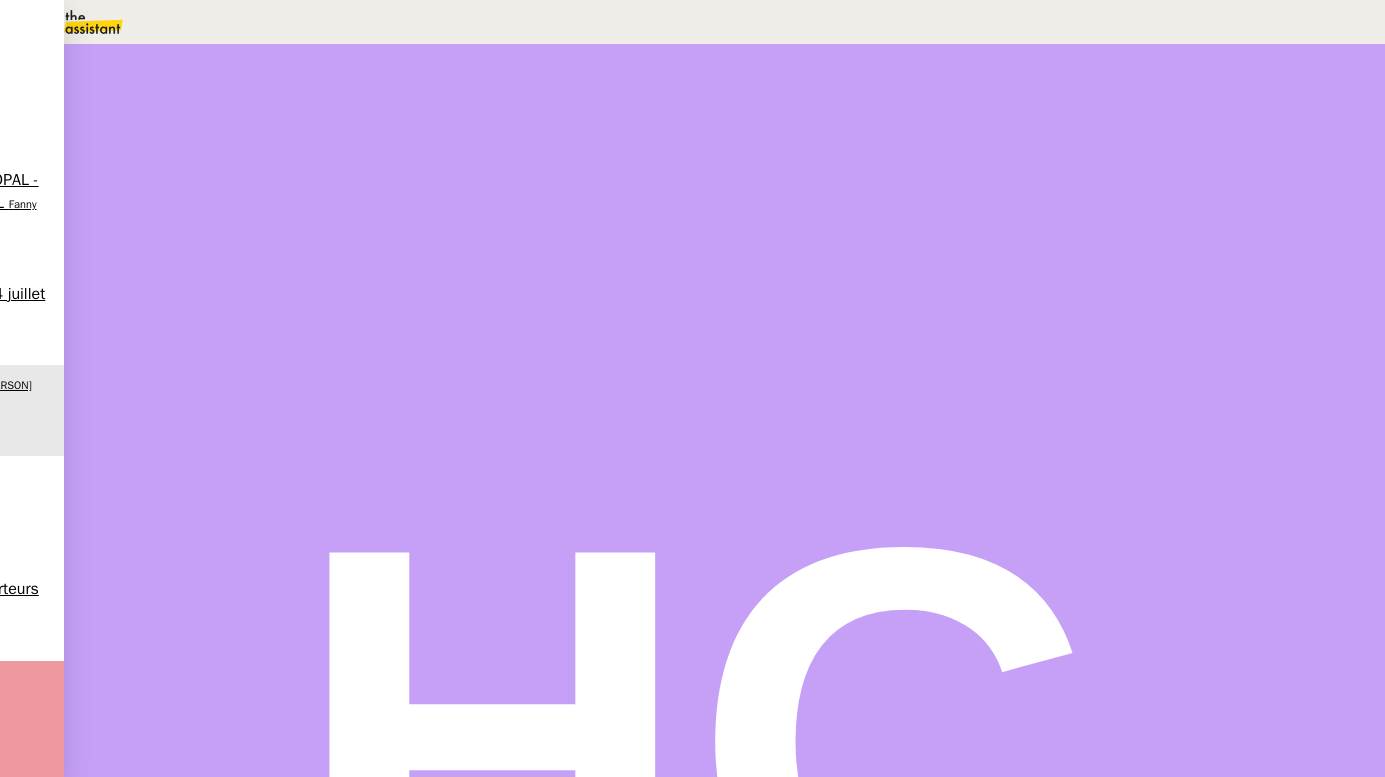 scroll, scrollTop: 0, scrollLeft: 0, axis: both 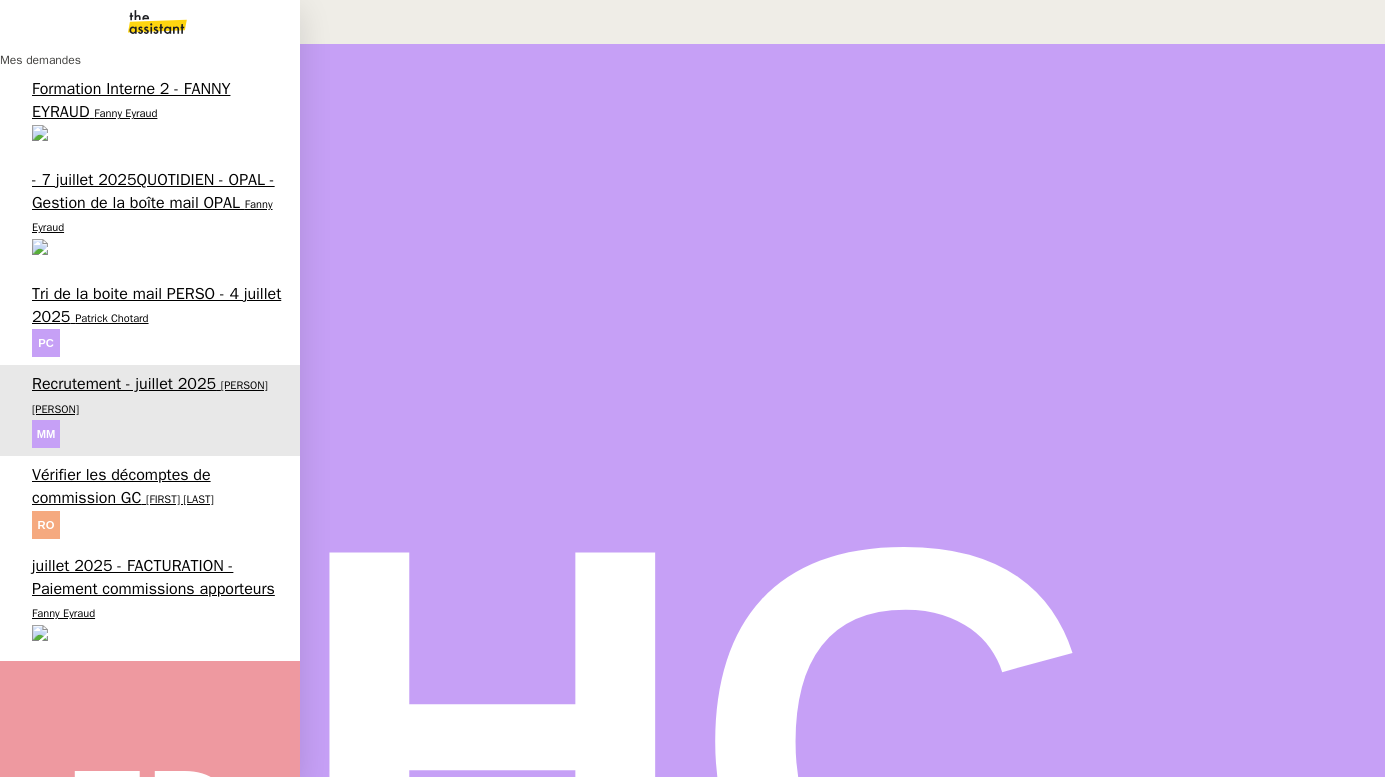 click on "Tri de la boite mail PERSO - 4 juillet 2025" at bounding box center (156, 305) 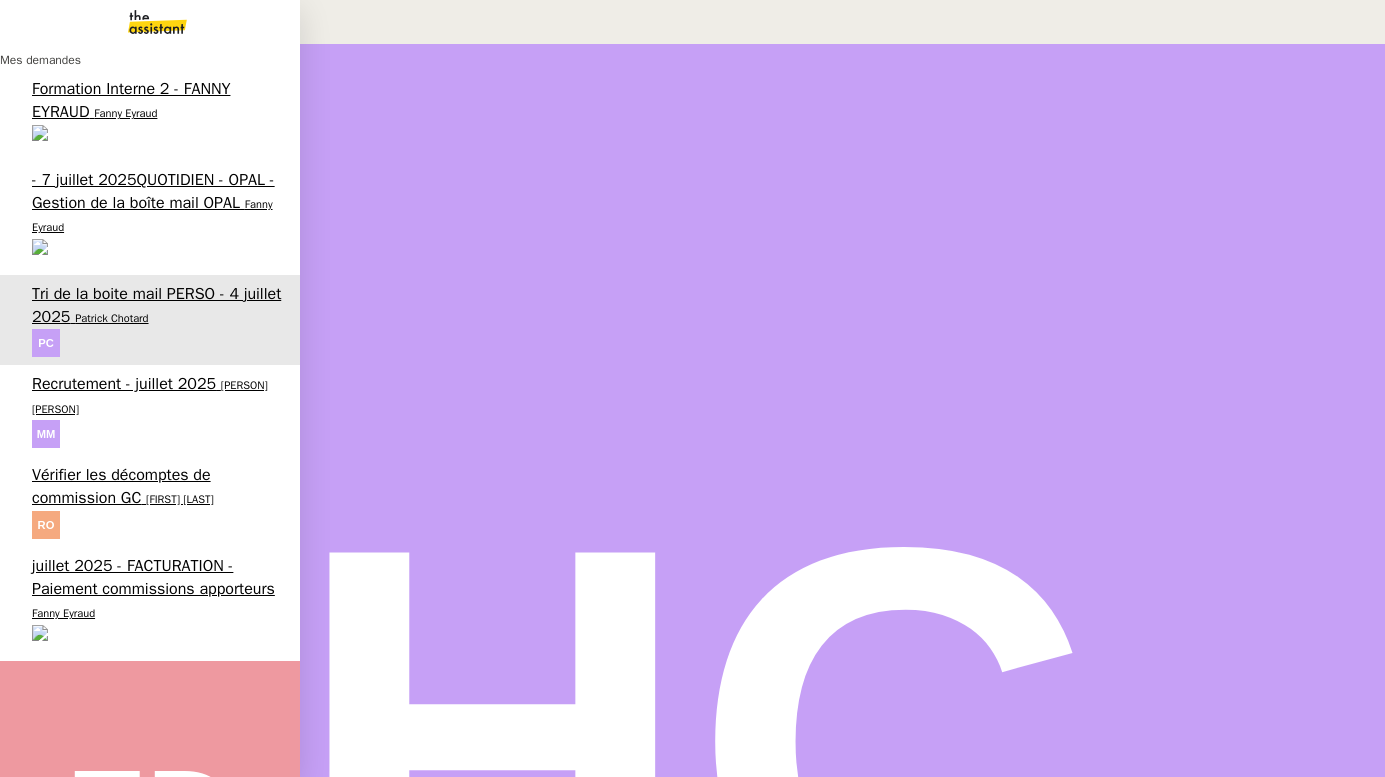 click on "Fanny Eyraud" at bounding box center [152, 215] 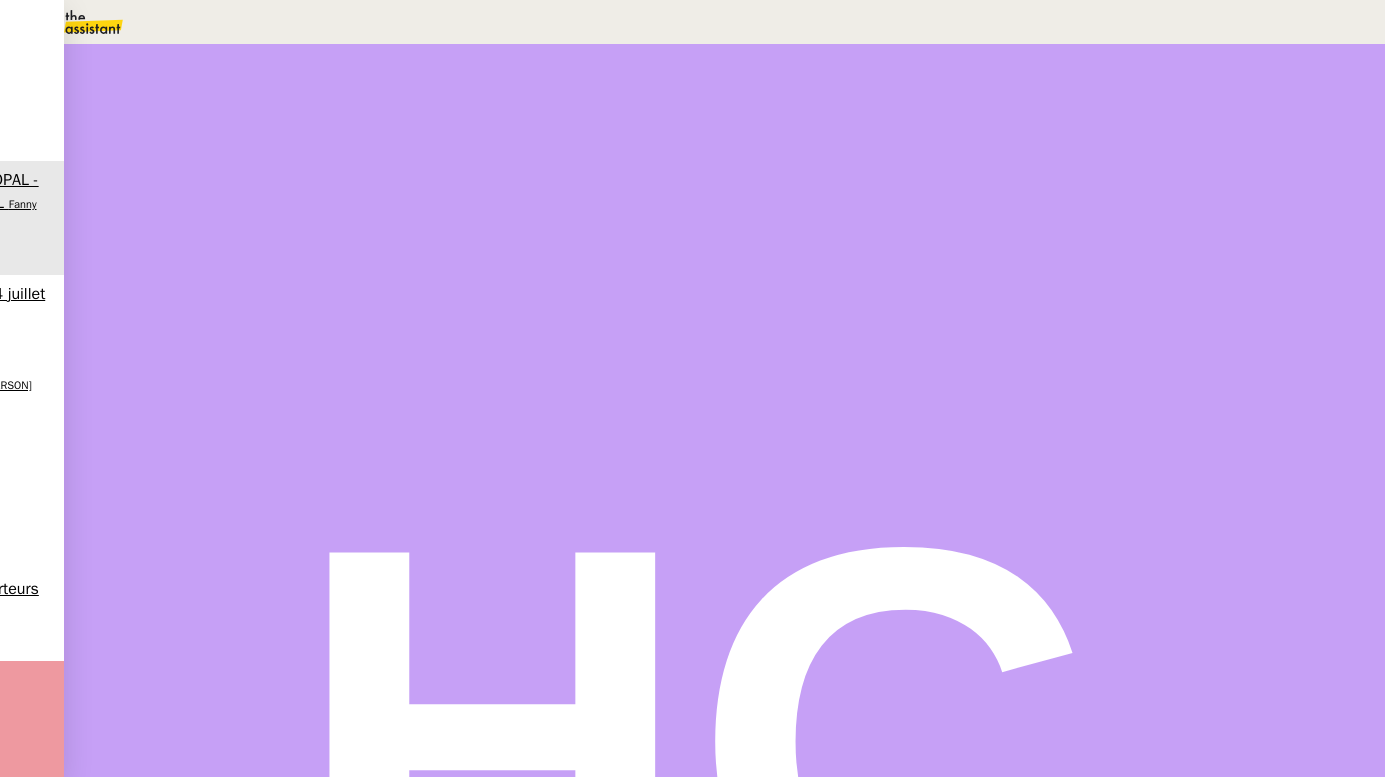 click on "QUOTIDIEN - OPAL - Gestion de la boîte mail OPAL" at bounding box center (209, 1087) 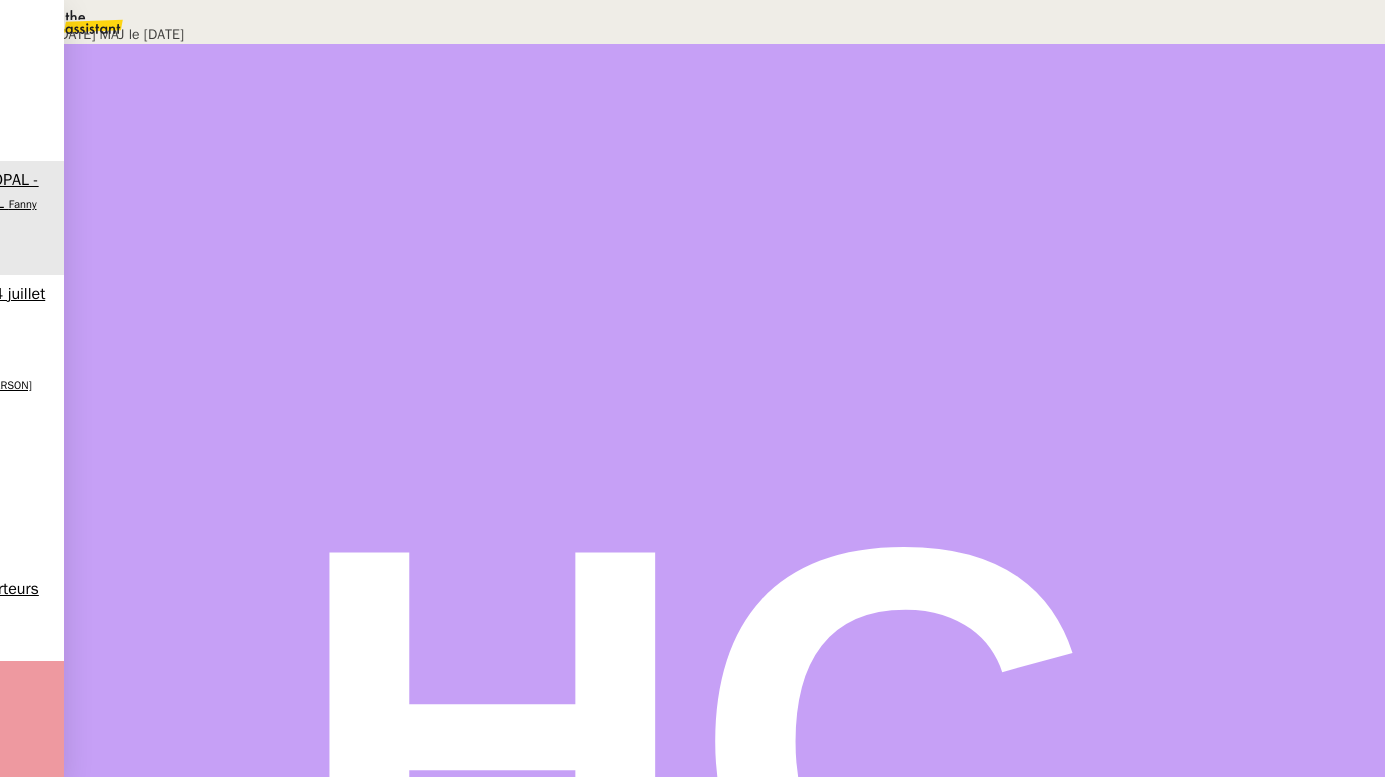 scroll, scrollTop: 0, scrollLeft: 0, axis: both 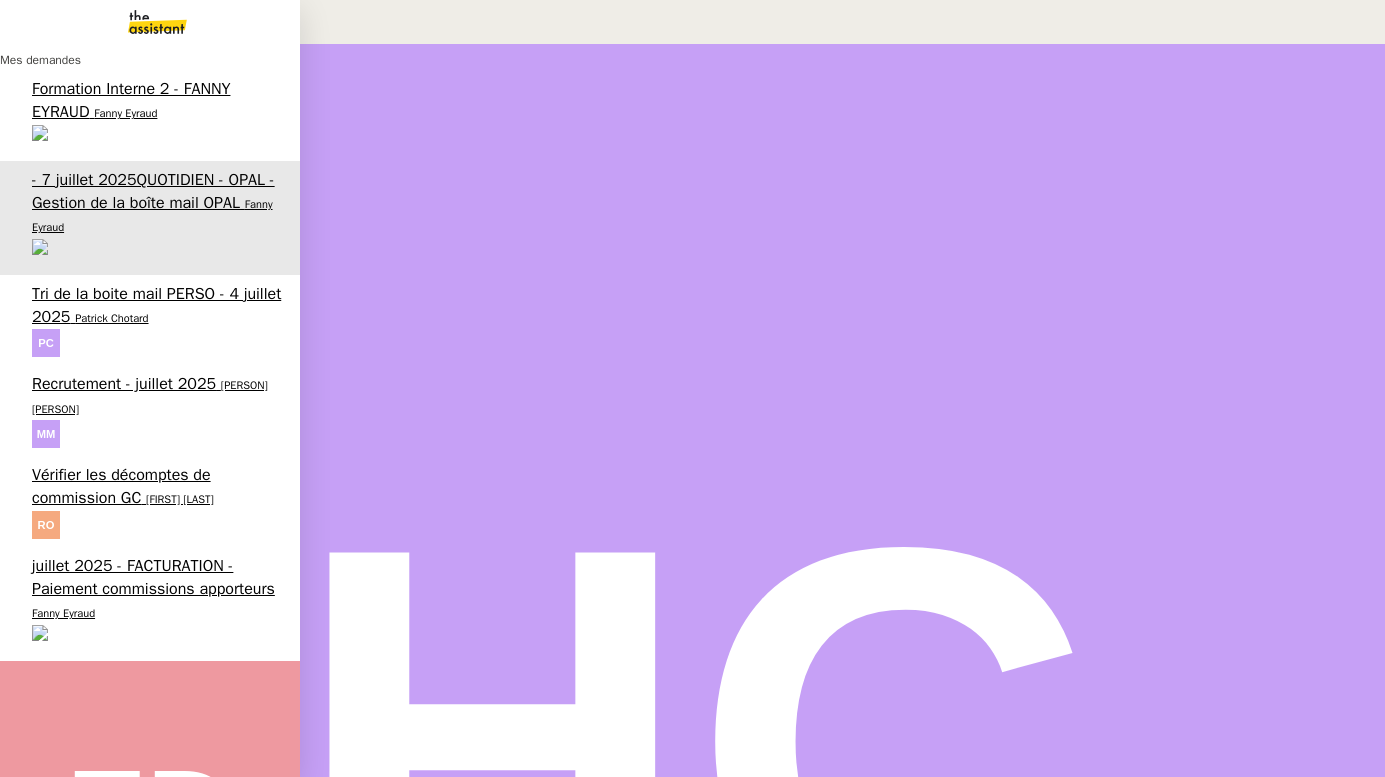 click on "Formation Interne 2 - FANNY EYRAUD" at bounding box center (131, 100) 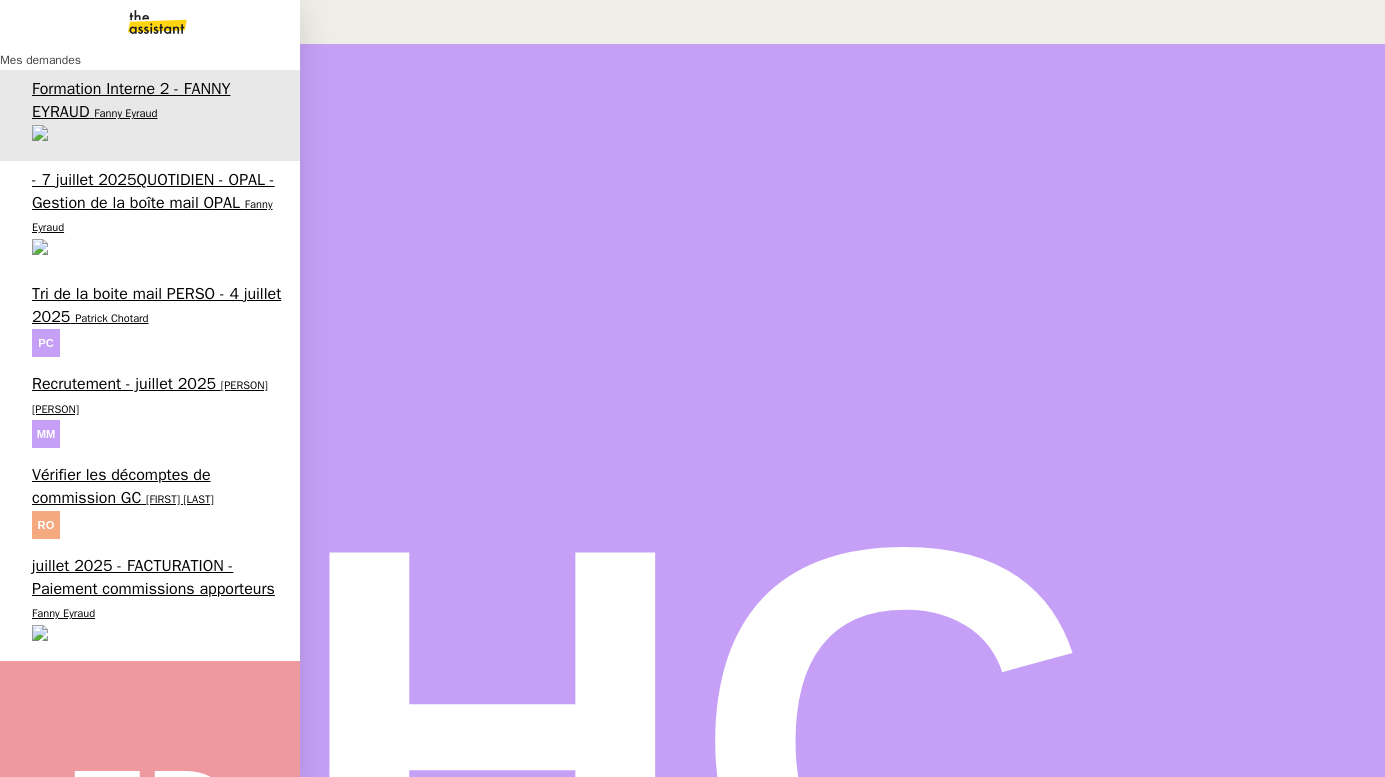 click on "- 7 juillet 2025QUOTIDIEN - OPAL - Gestion de la boîte mail OPAL" at bounding box center [153, 191] 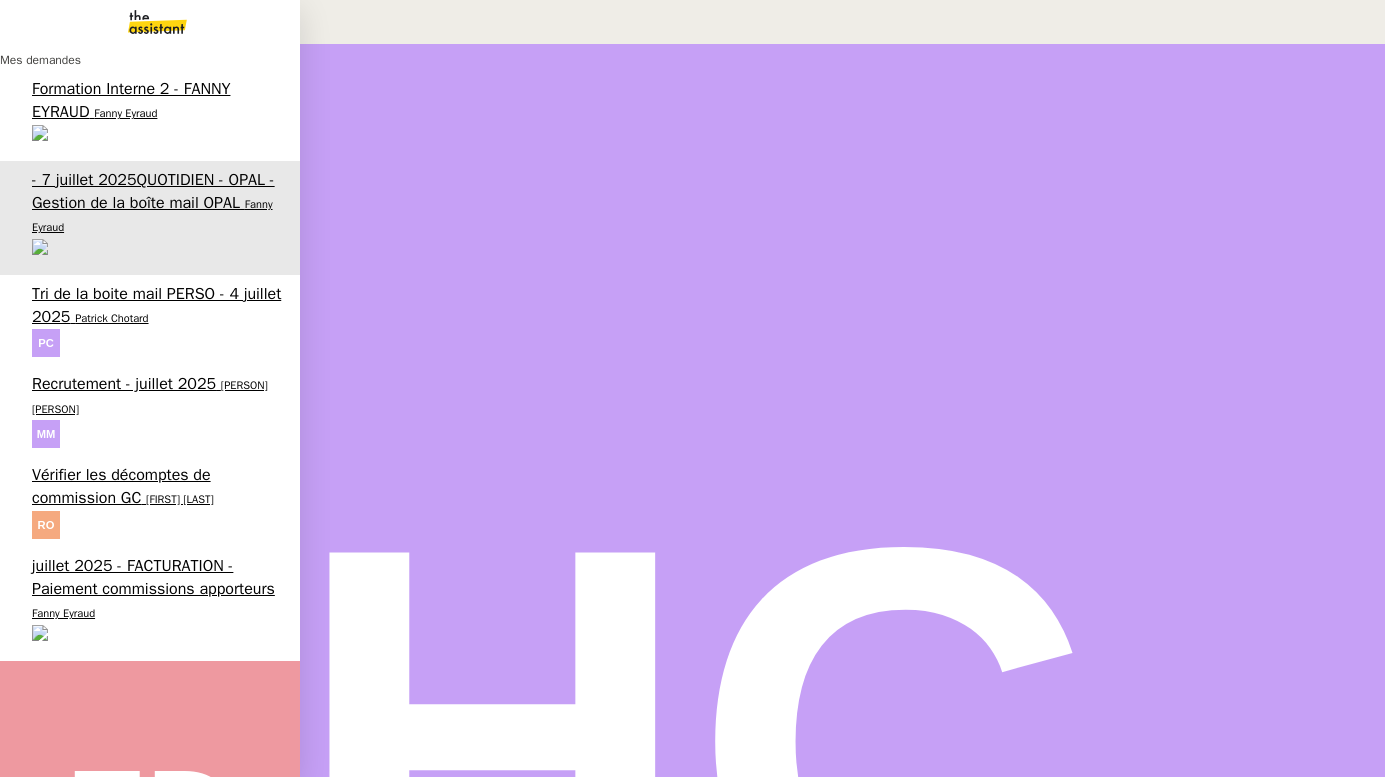 click on "Patrick Chotard" at bounding box center (111, 318) 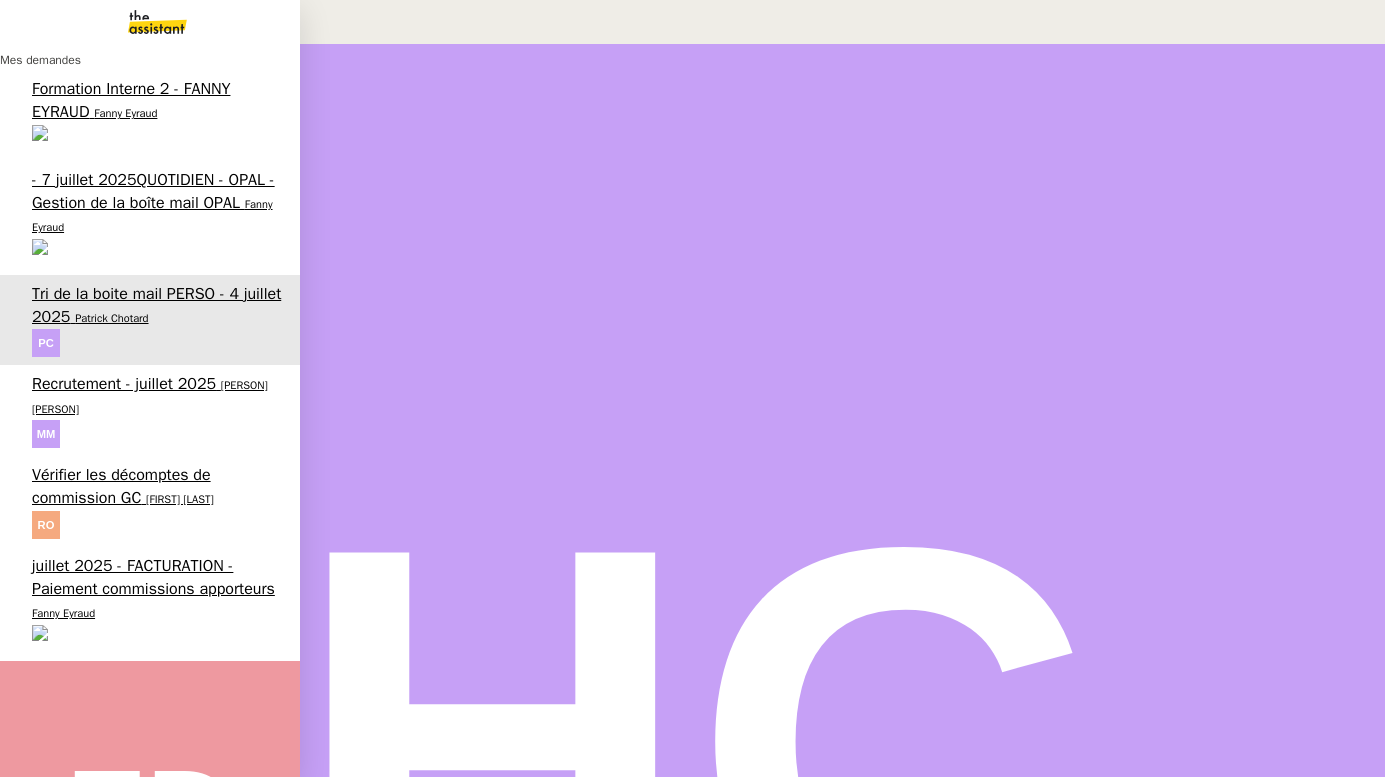 click on "4 demandes en cours" at bounding box center (111, 972) 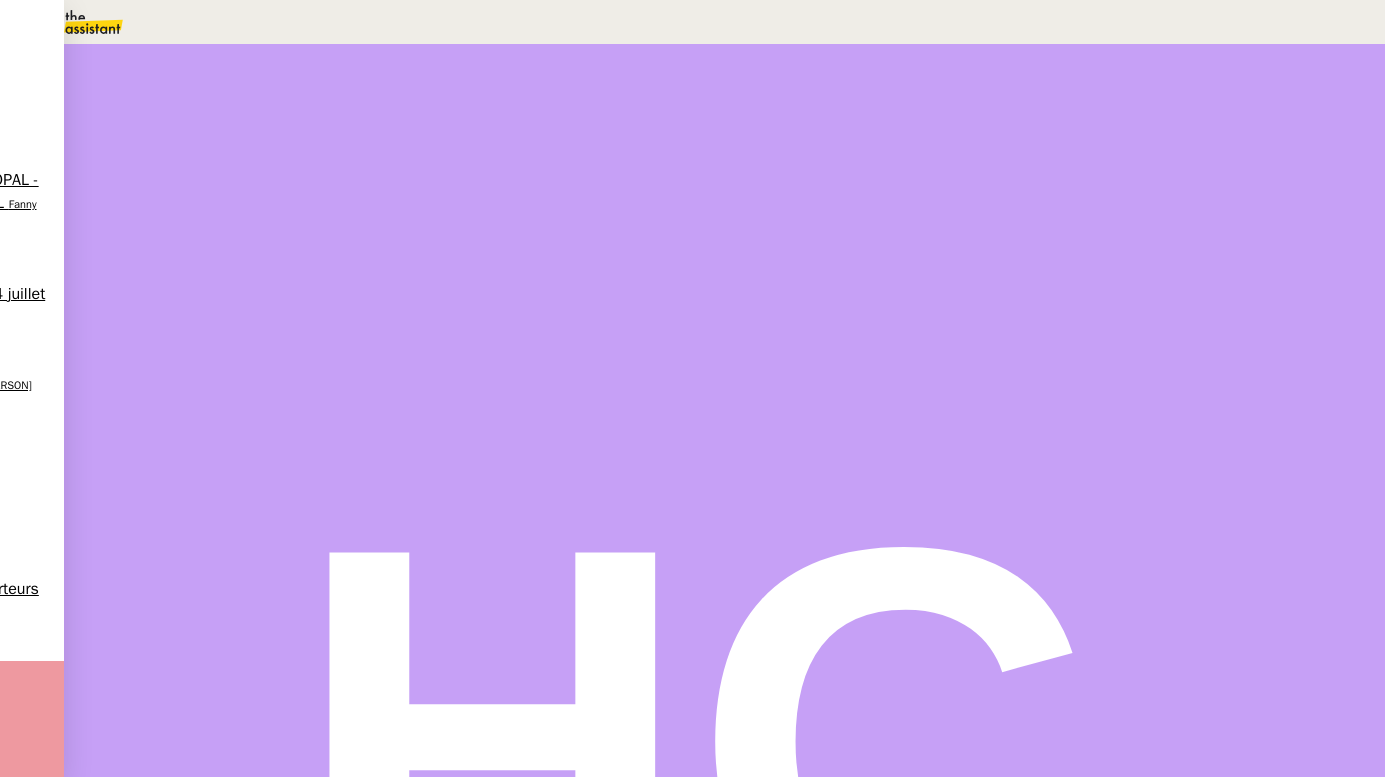 click at bounding box center (692, 736) 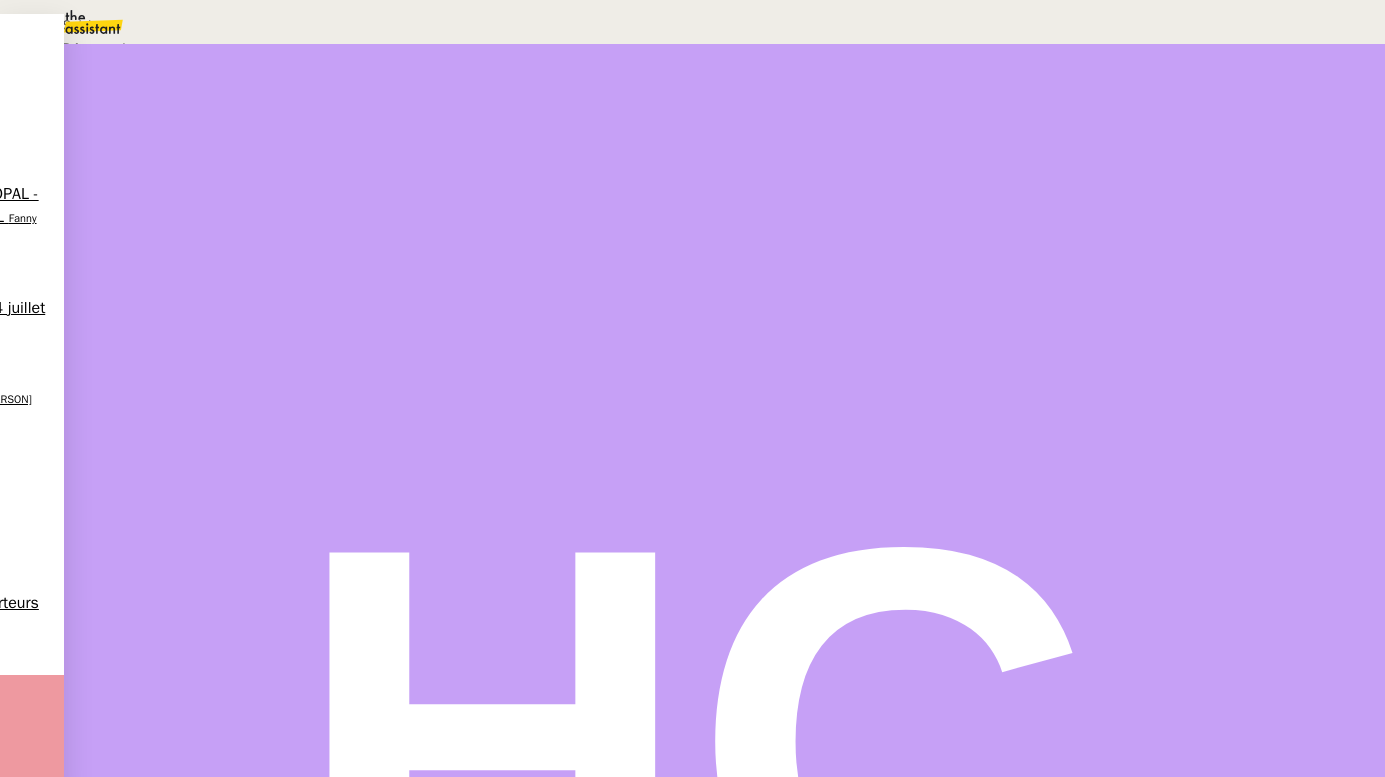 click on "Suivi" at bounding box center (687, 25) 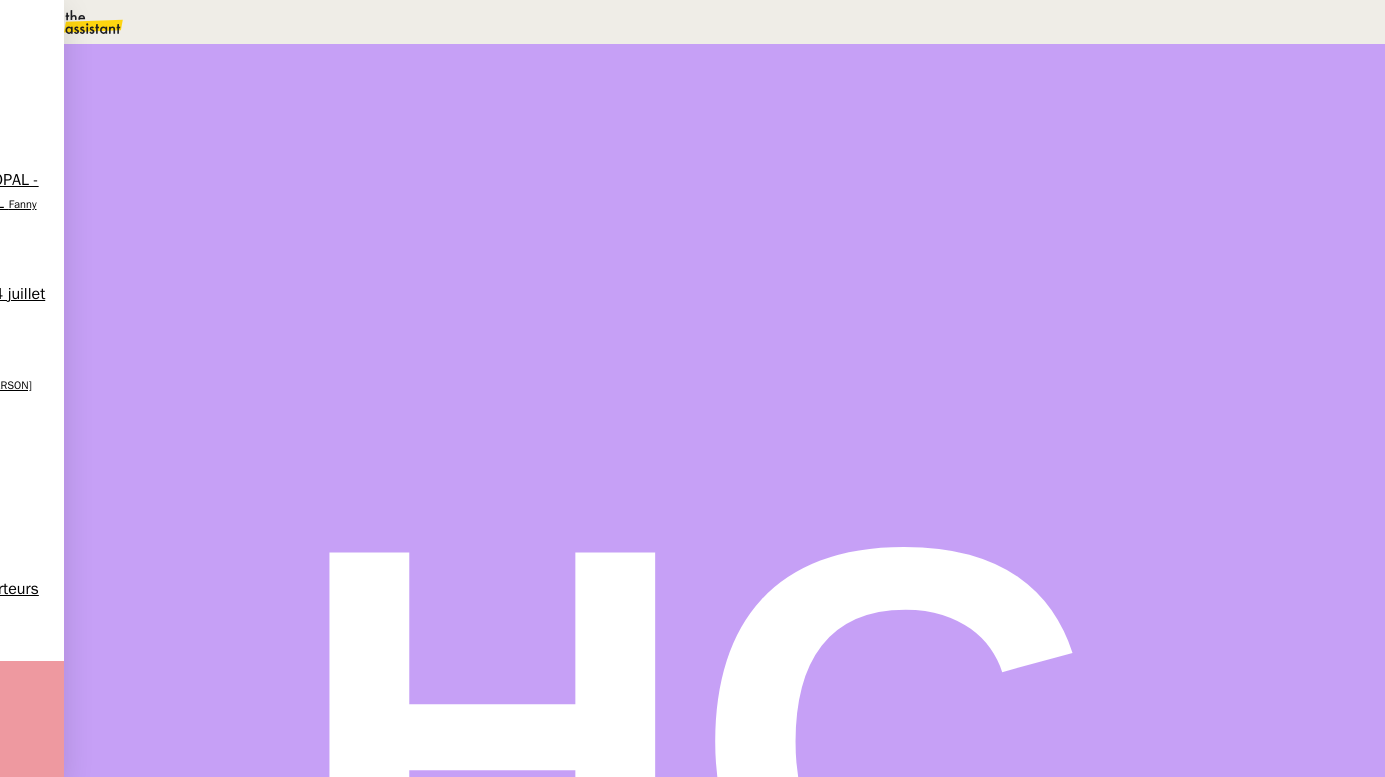 scroll, scrollTop: 0, scrollLeft: 0, axis: both 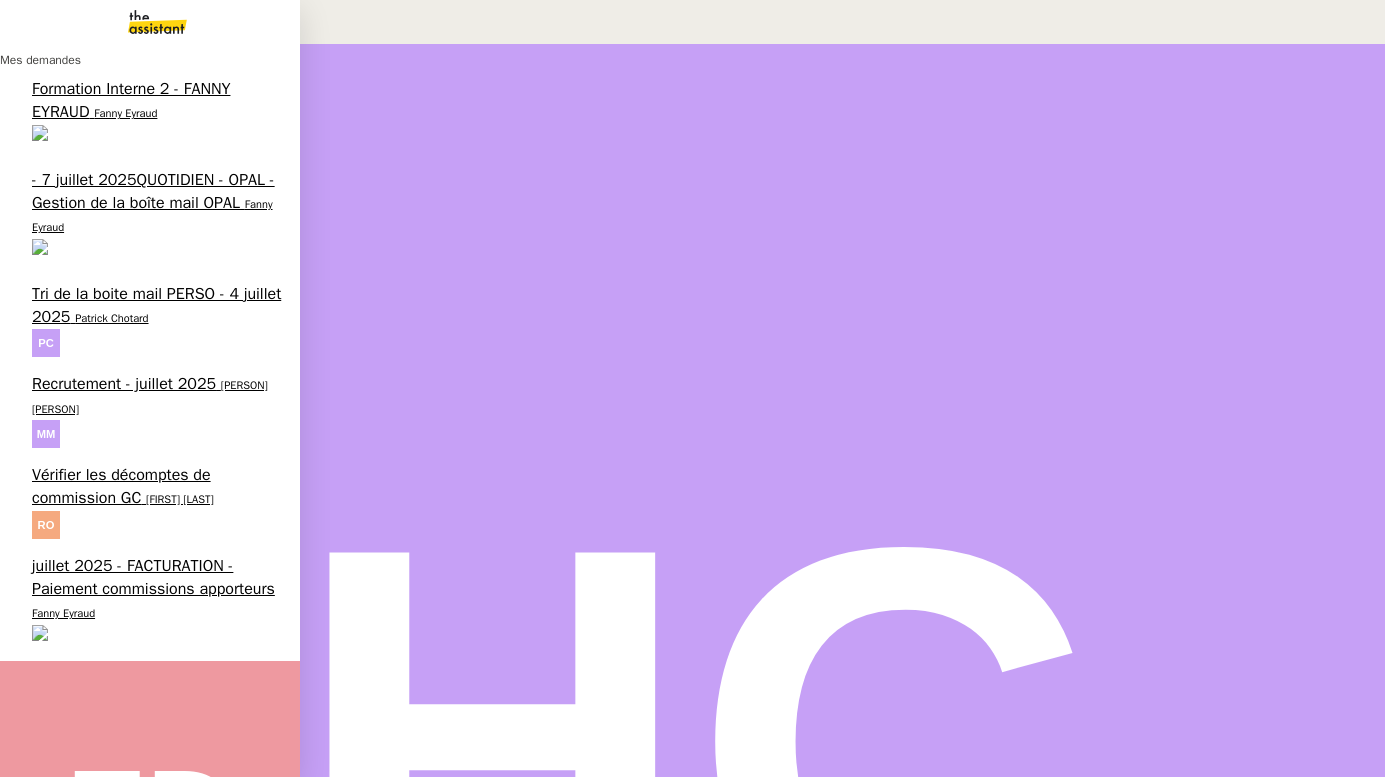 click on "Fanny Eyraud" at bounding box center [125, 113] 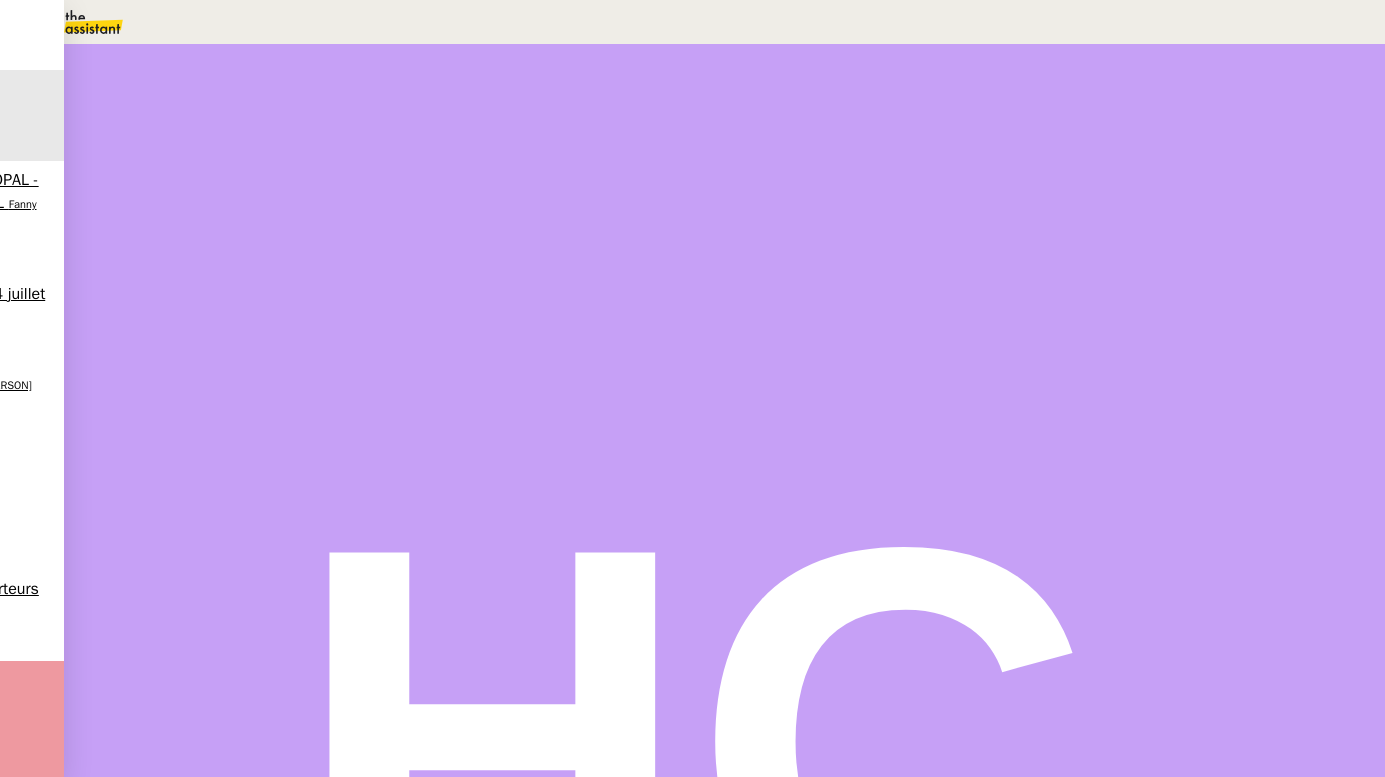 click on "Tâche" at bounding box center (744, 239) 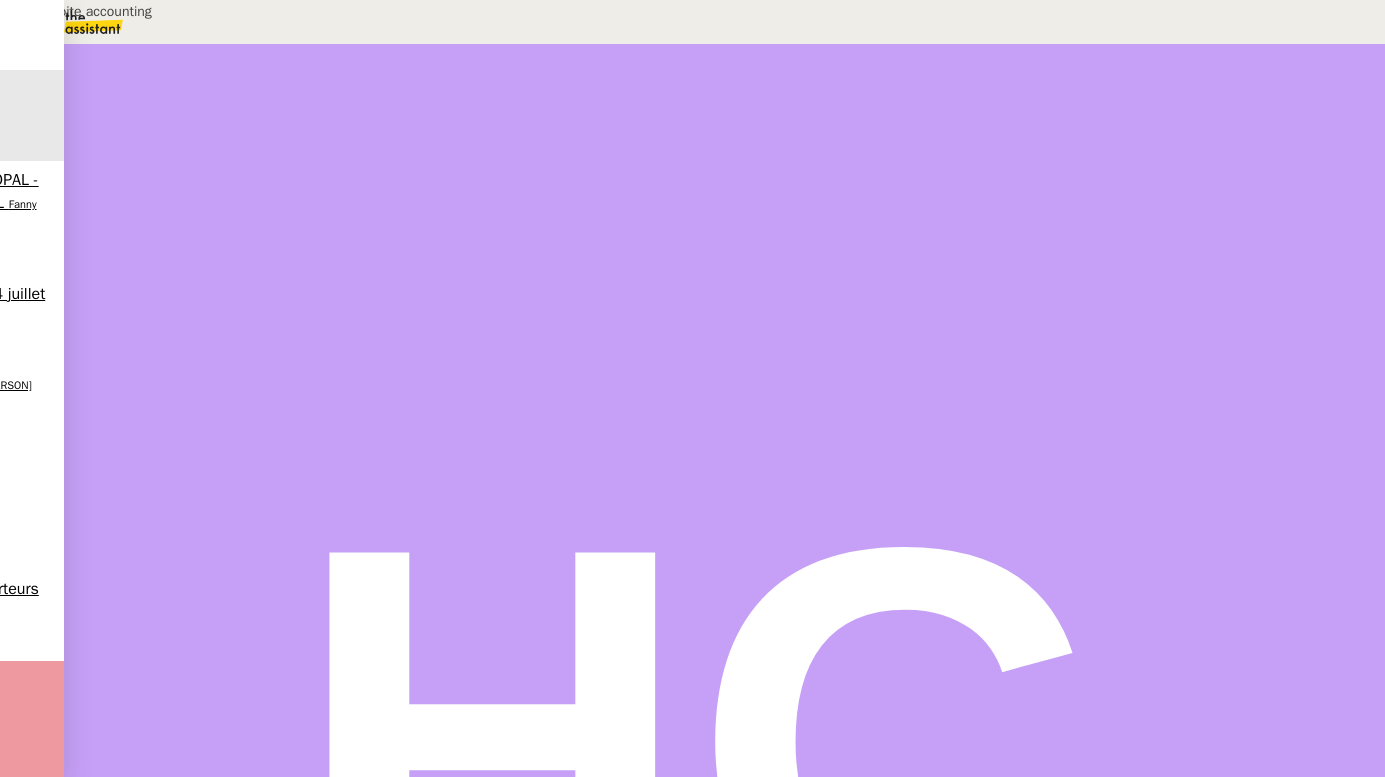 click on "Gestion boite accounting" at bounding box center (204, 11) 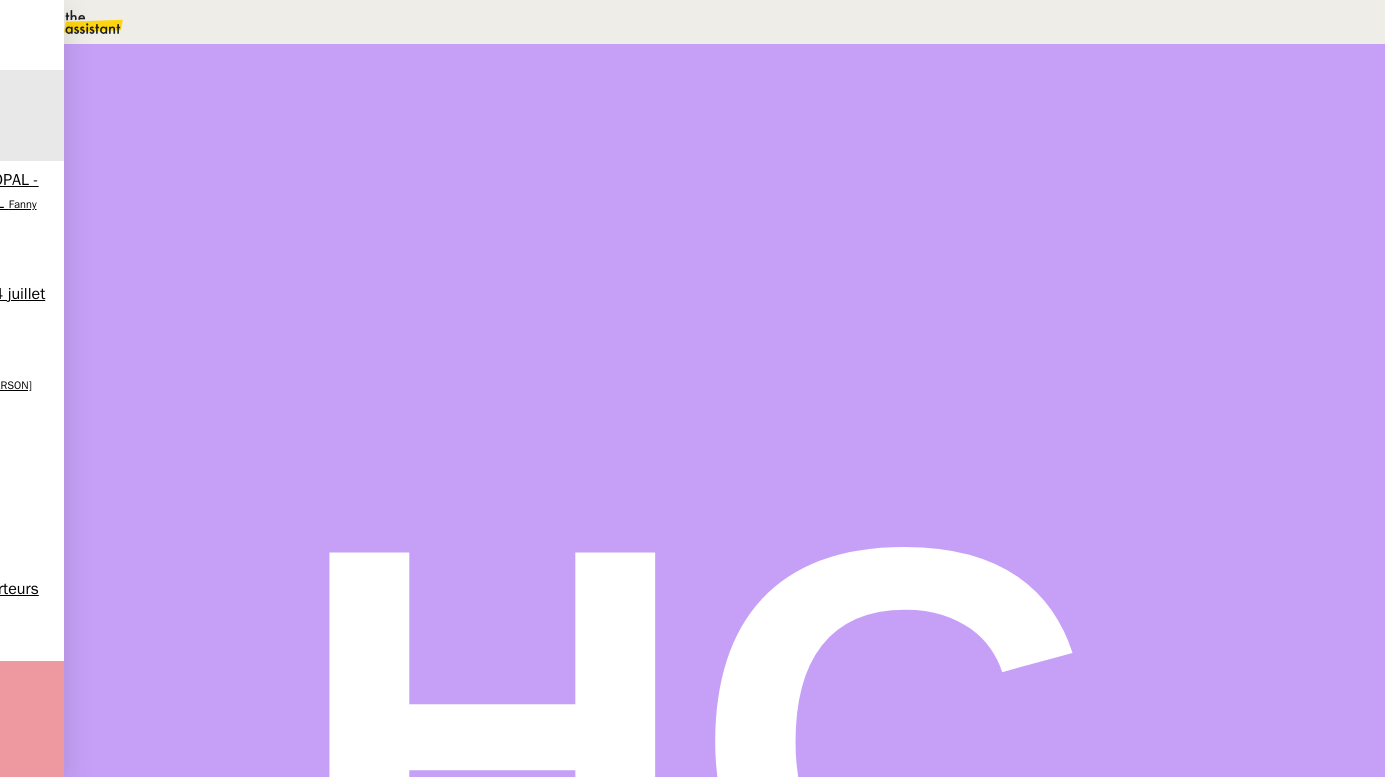 type on "Gestion boite accounting" 